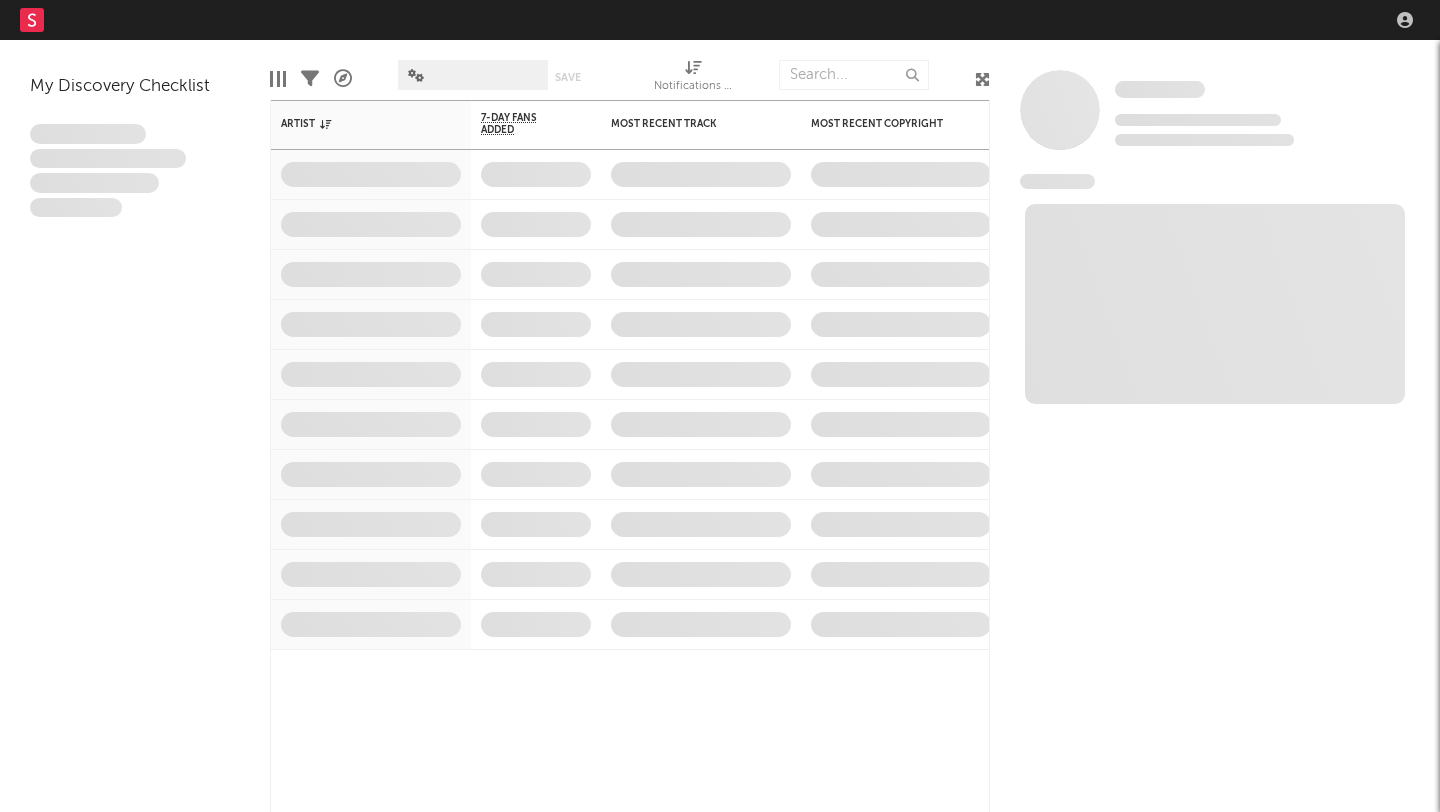 scroll, scrollTop: 0, scrollLeft: 0, axis: both 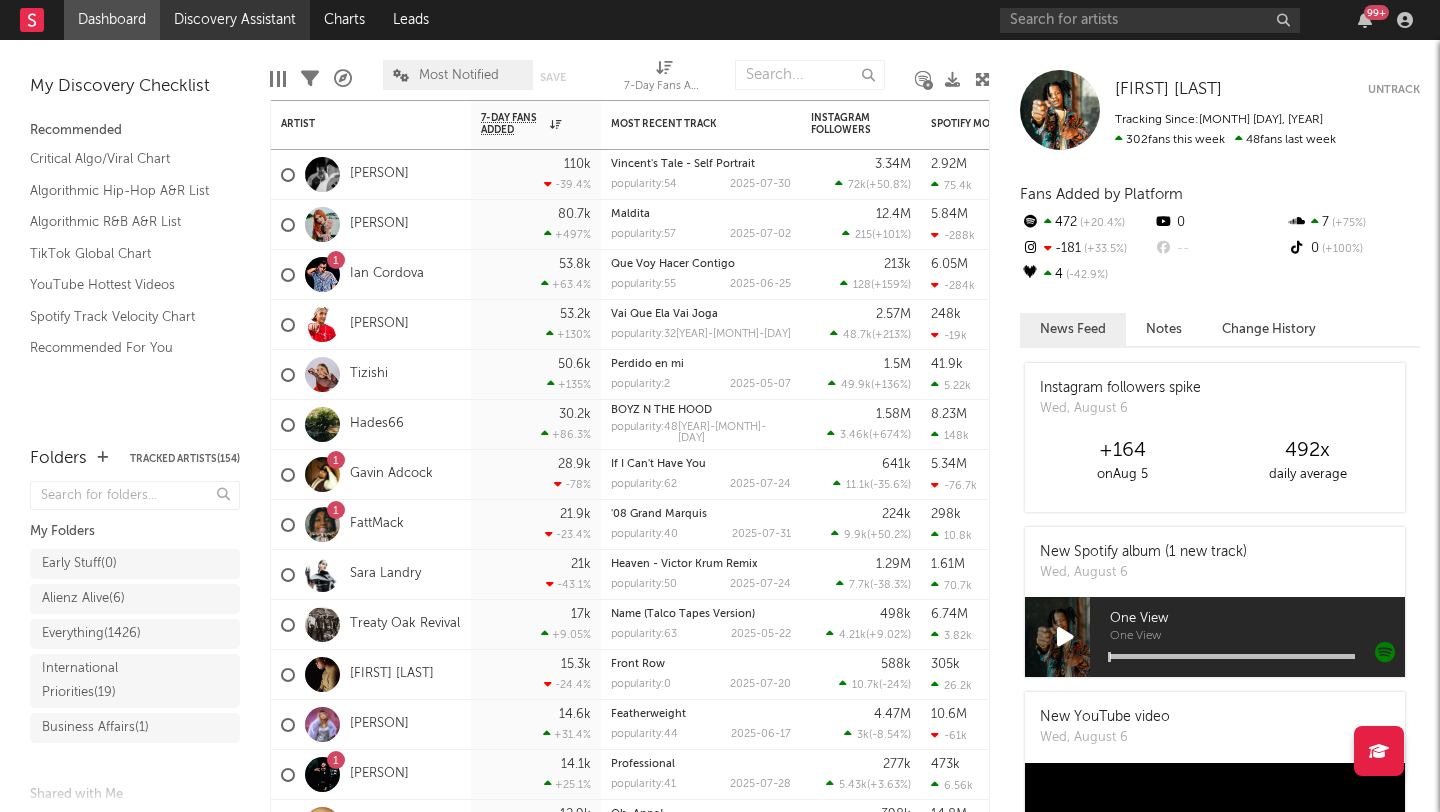 click on "Discovery Assistant" at bounding box center (235, 20) 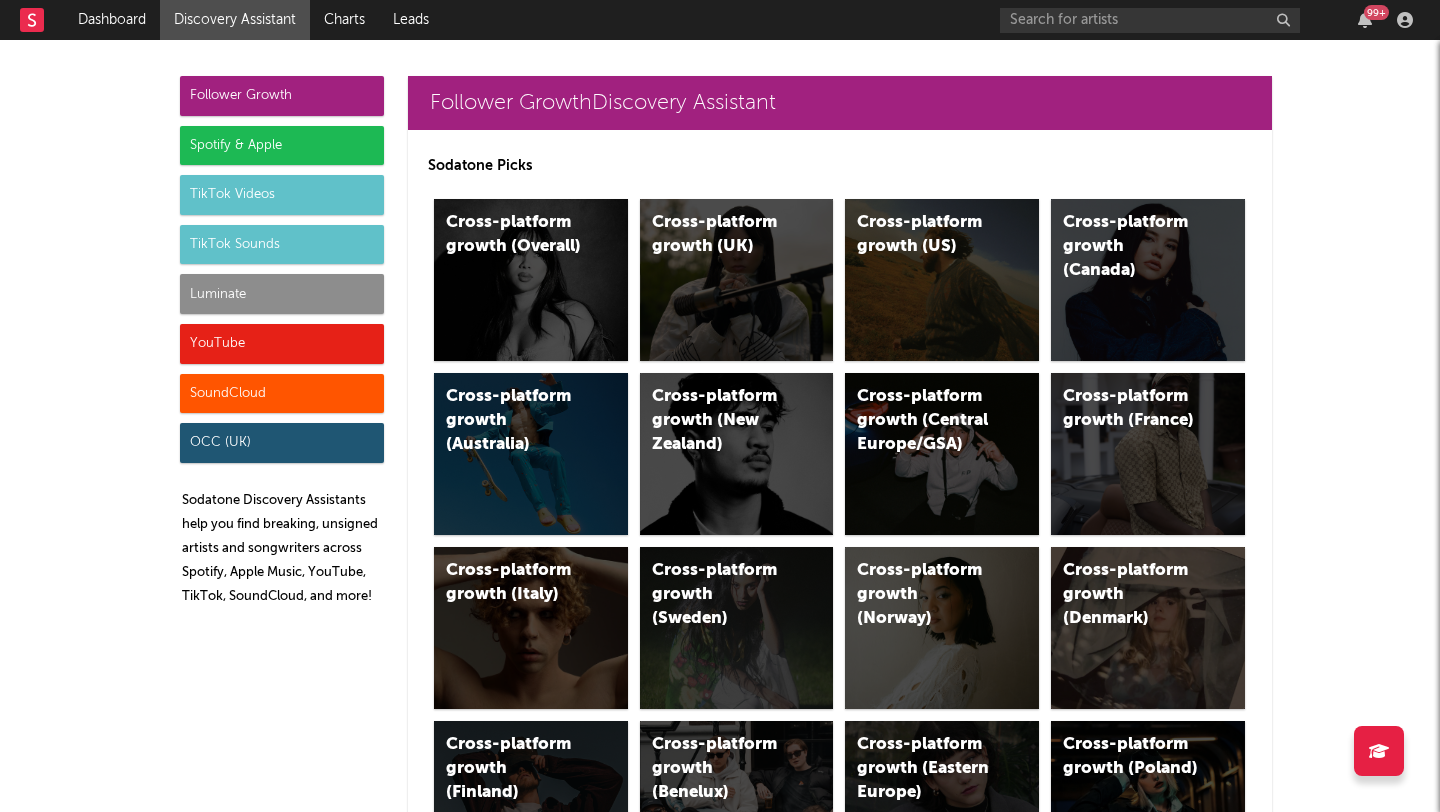 click on "Follower Growth Spotify & Apple TikTok Videos TikTok Sounds Luminate YouTube SoundCloud OCC (UK) Sodatone Discovery Assistants help you find breaking, unsigned artists and songwriters across Spotify, Apple Music, YouTube, TikTok, SoundCloud, and more!" at bounding box center [282, 349] 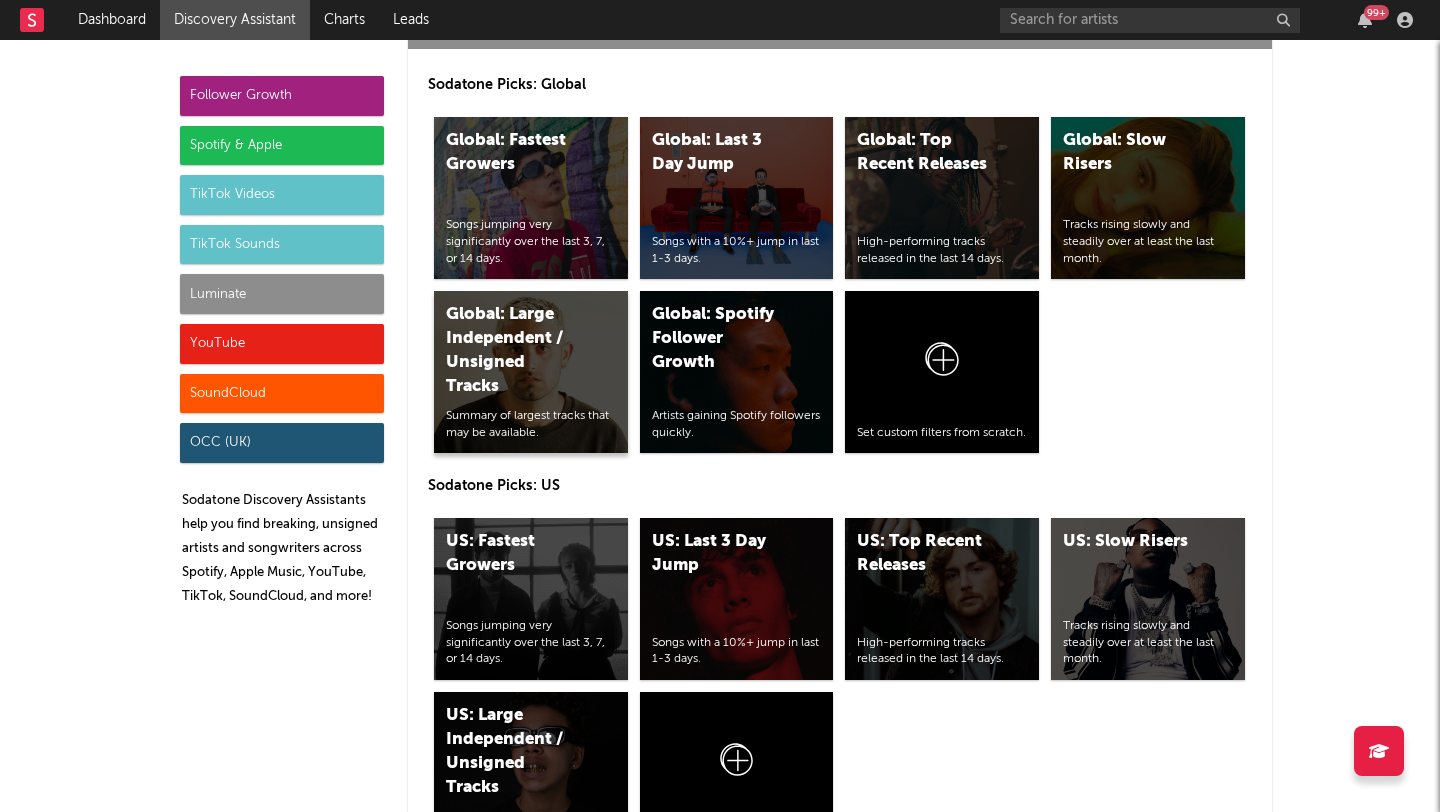 scroll, scrollTop: 9571, scrollLeft: 0, axis: vertical 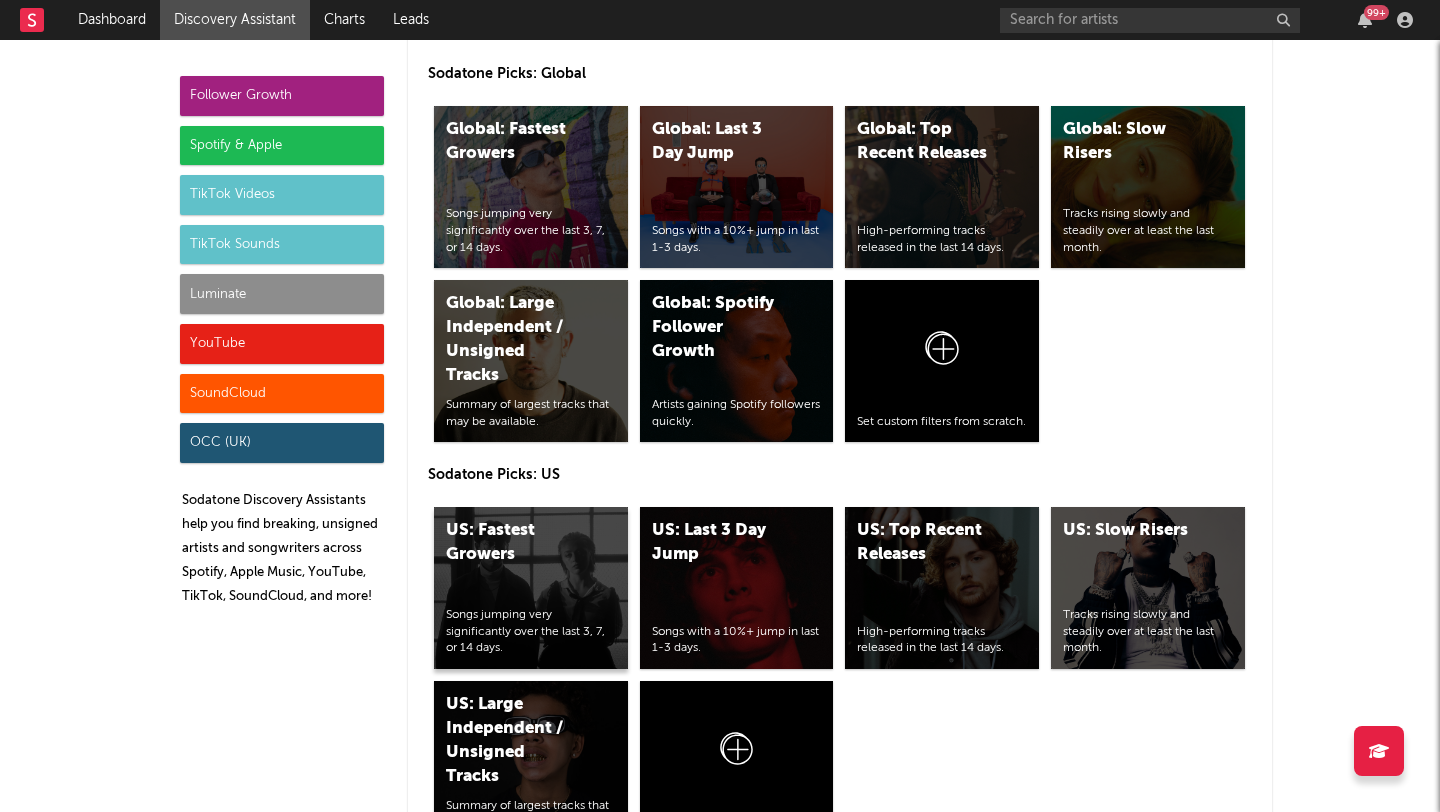 click on "US: Fastest Growers Songs jumping very significantly over the last 3, 7, or 14 days." at bounding box center (531, 588) 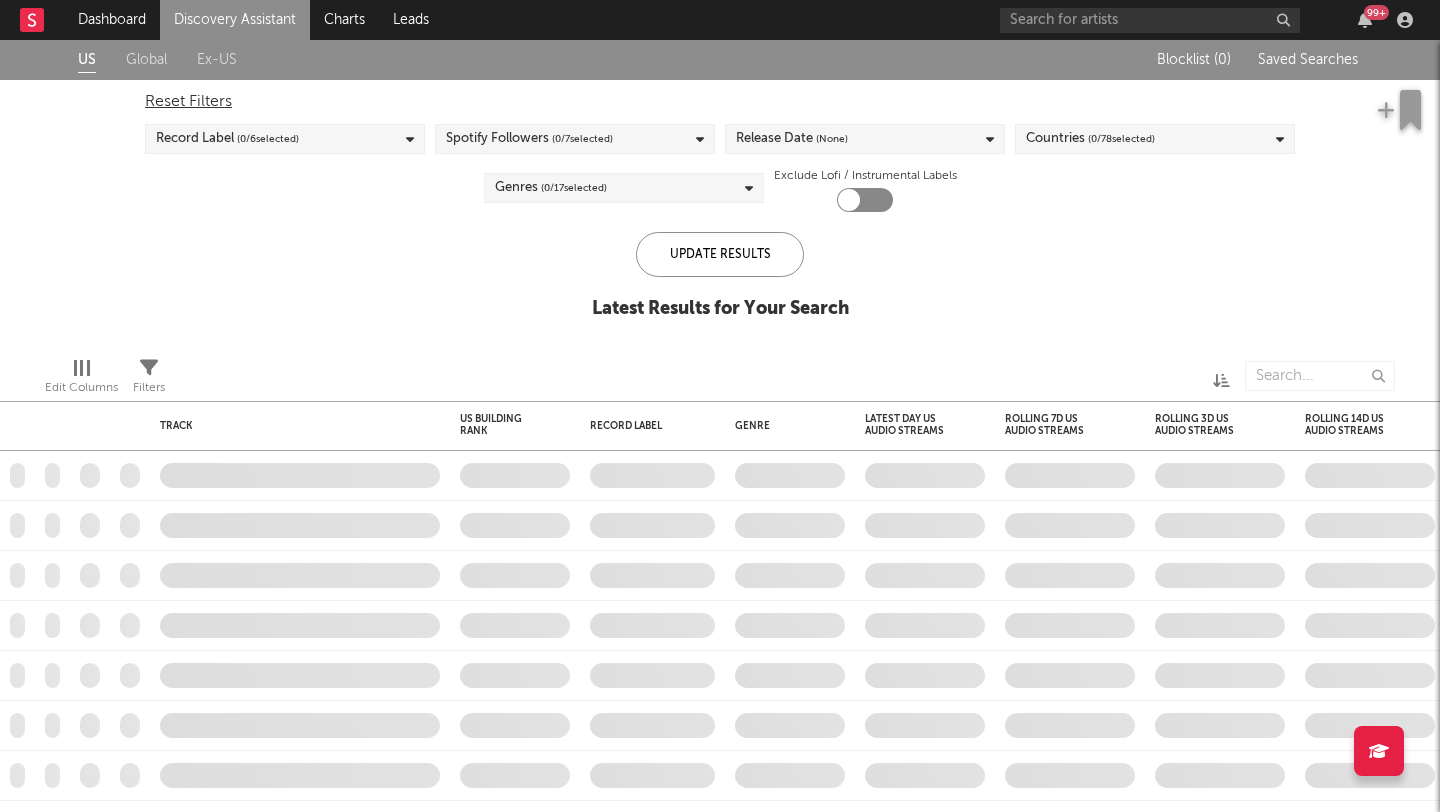checkbox on "true" 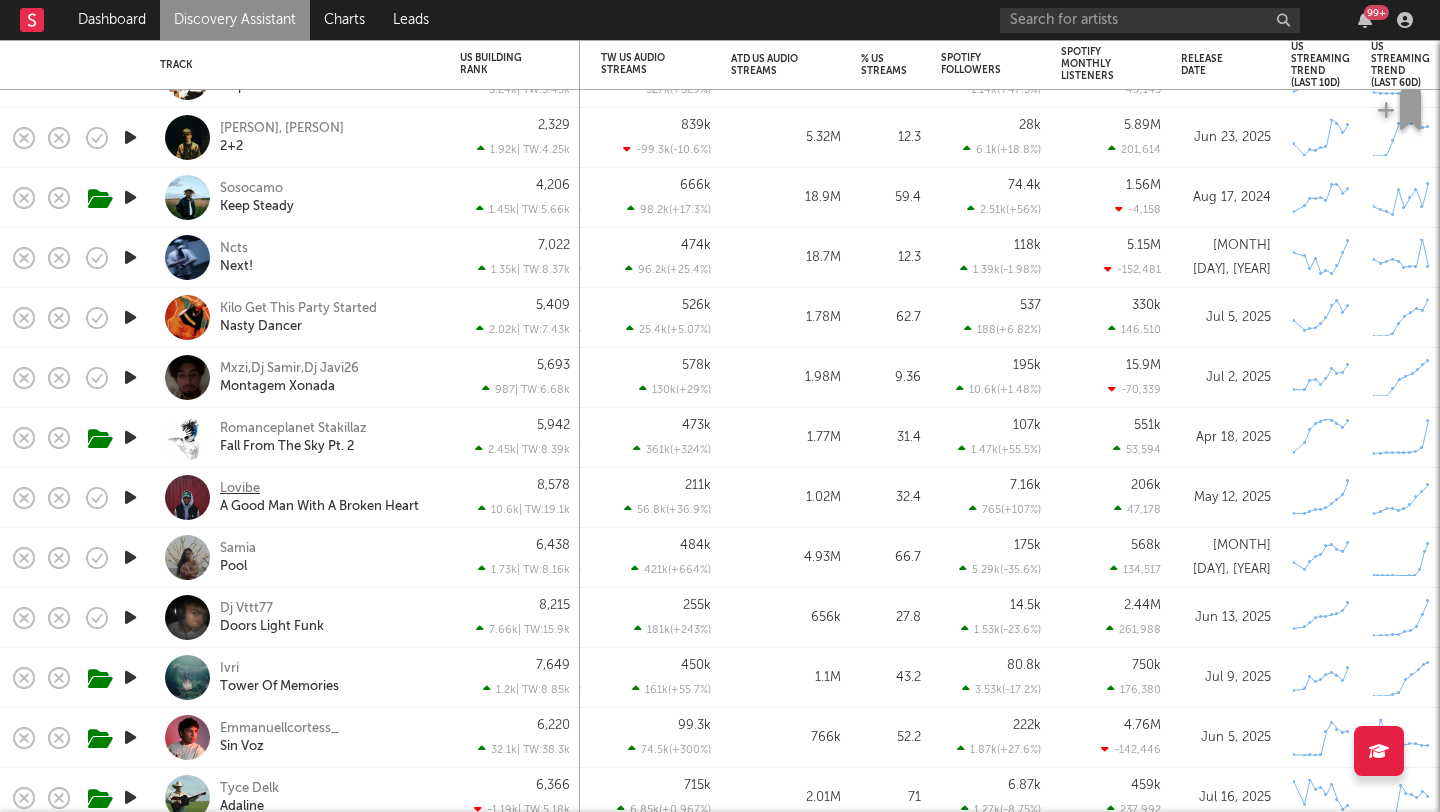 click on "Lovibe" at bounding box center [240, 489] 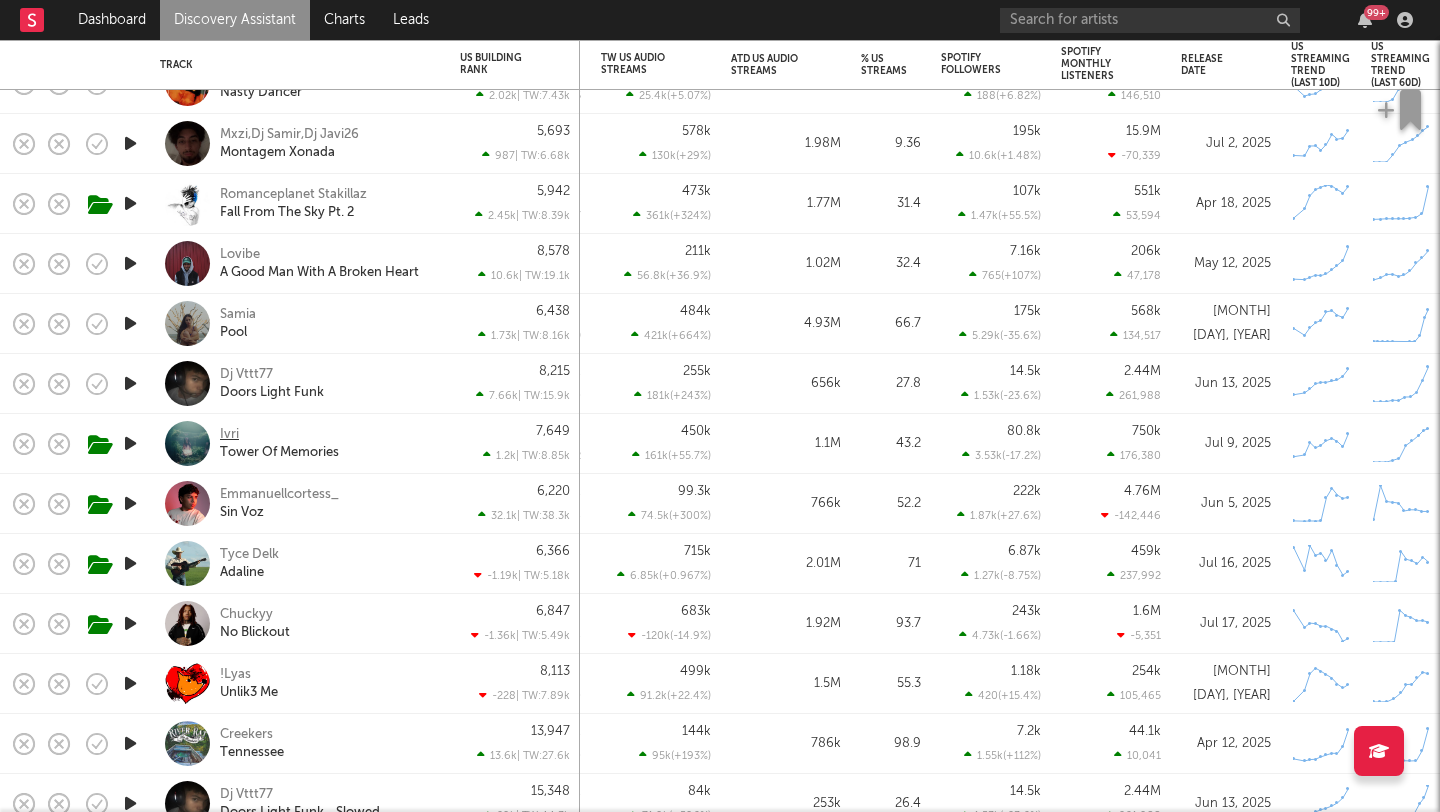 click on "Ivri" at bounding box center (229, 435) 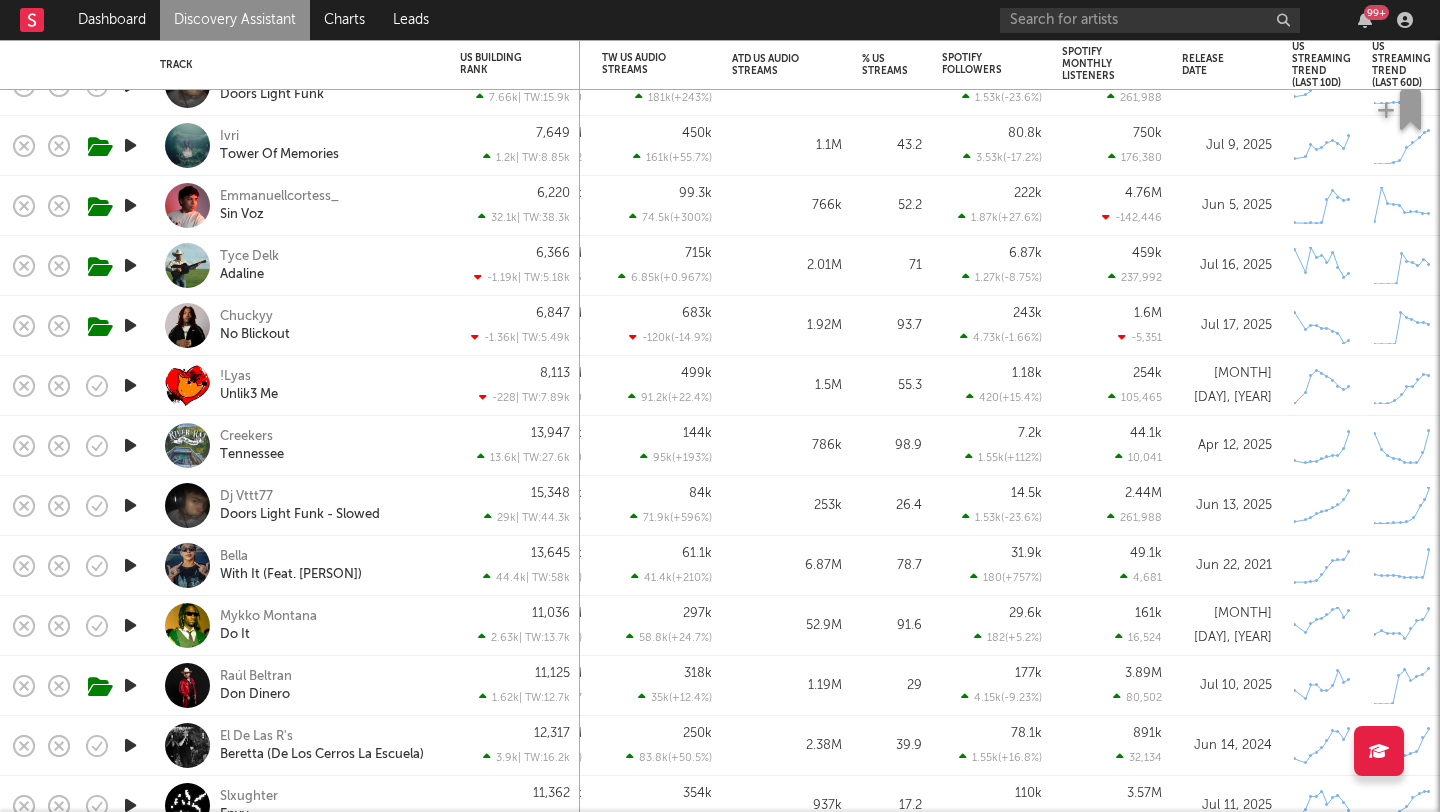 click at bounding box center [130, 445] 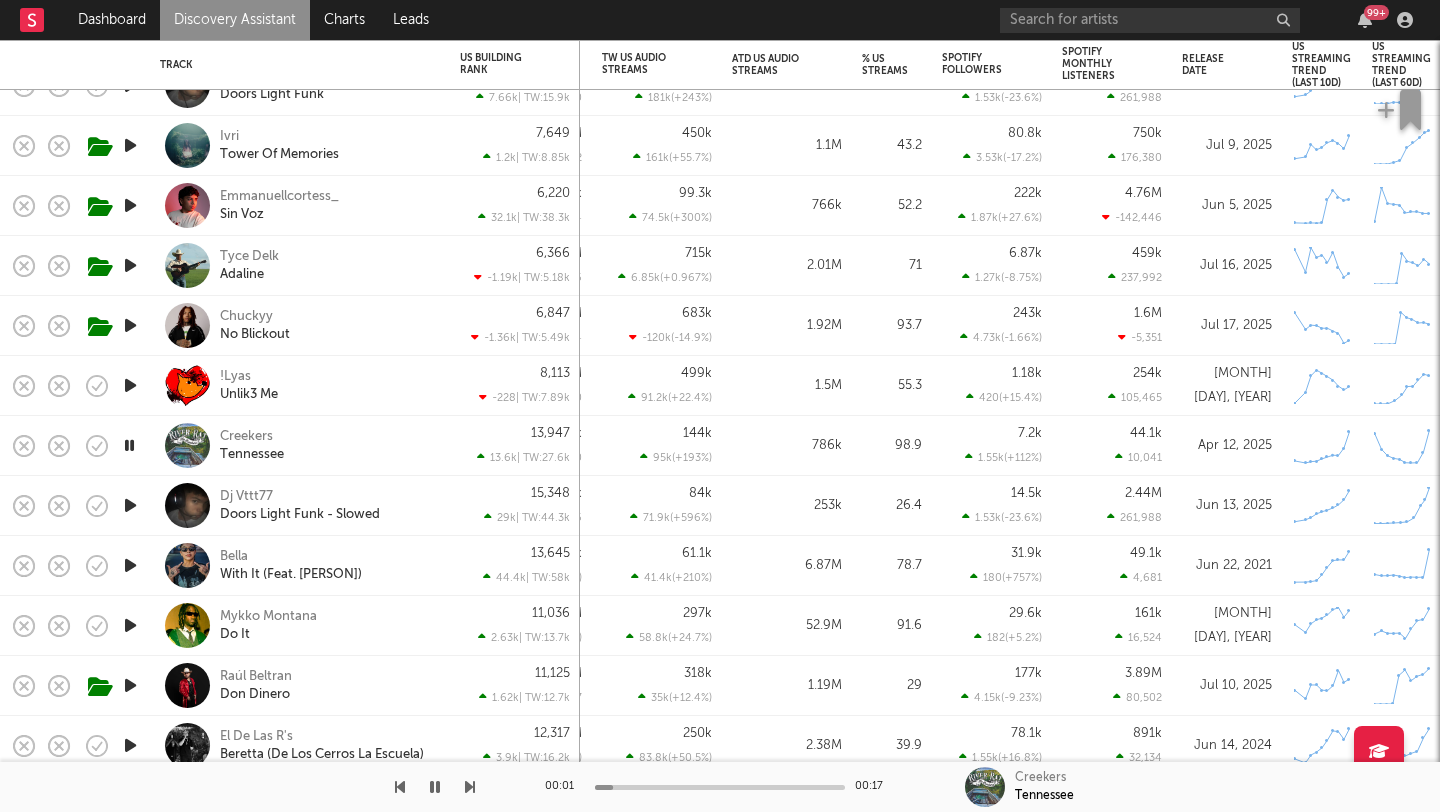 click on "Creekers Tennessee" at bounding box center (327, 446) 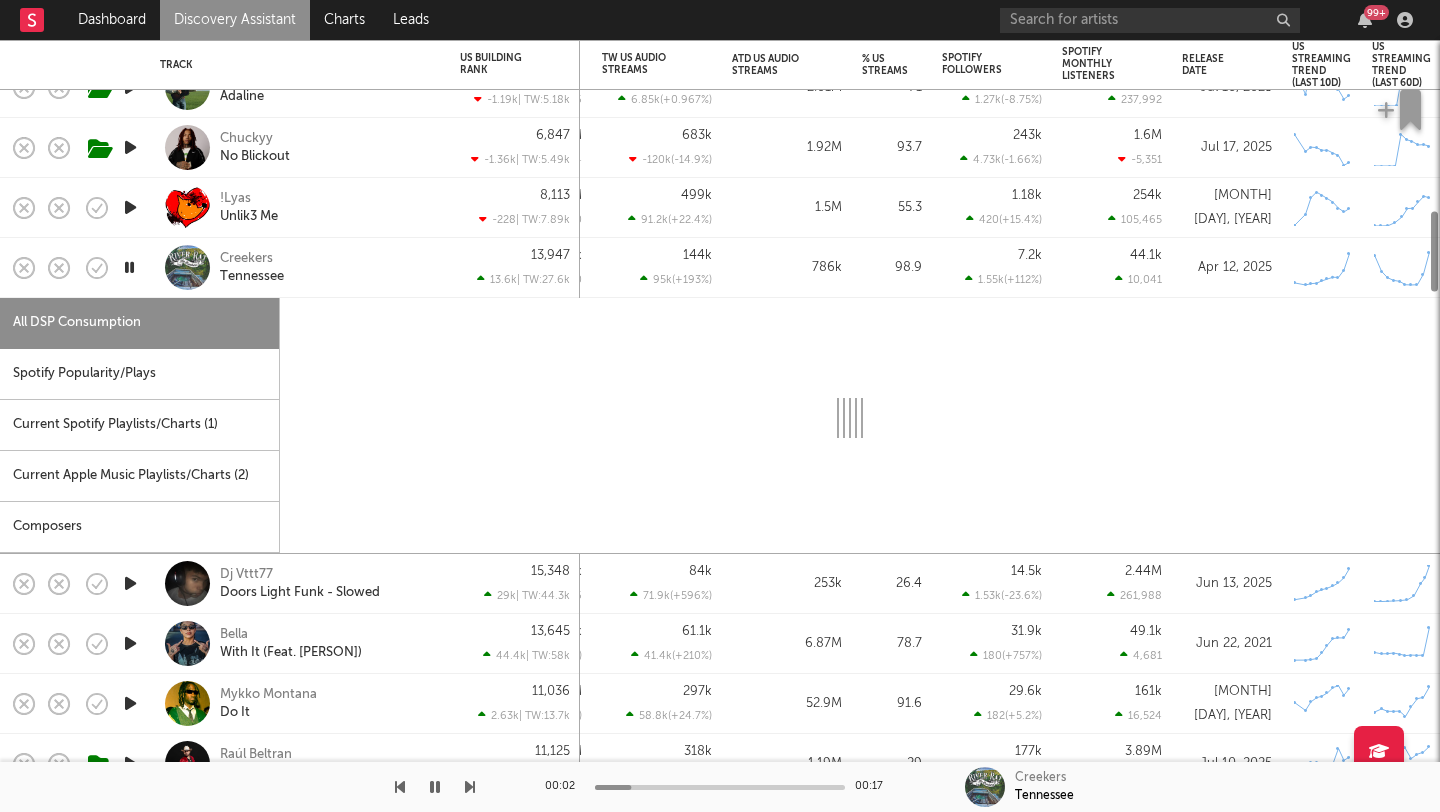select on "1w" 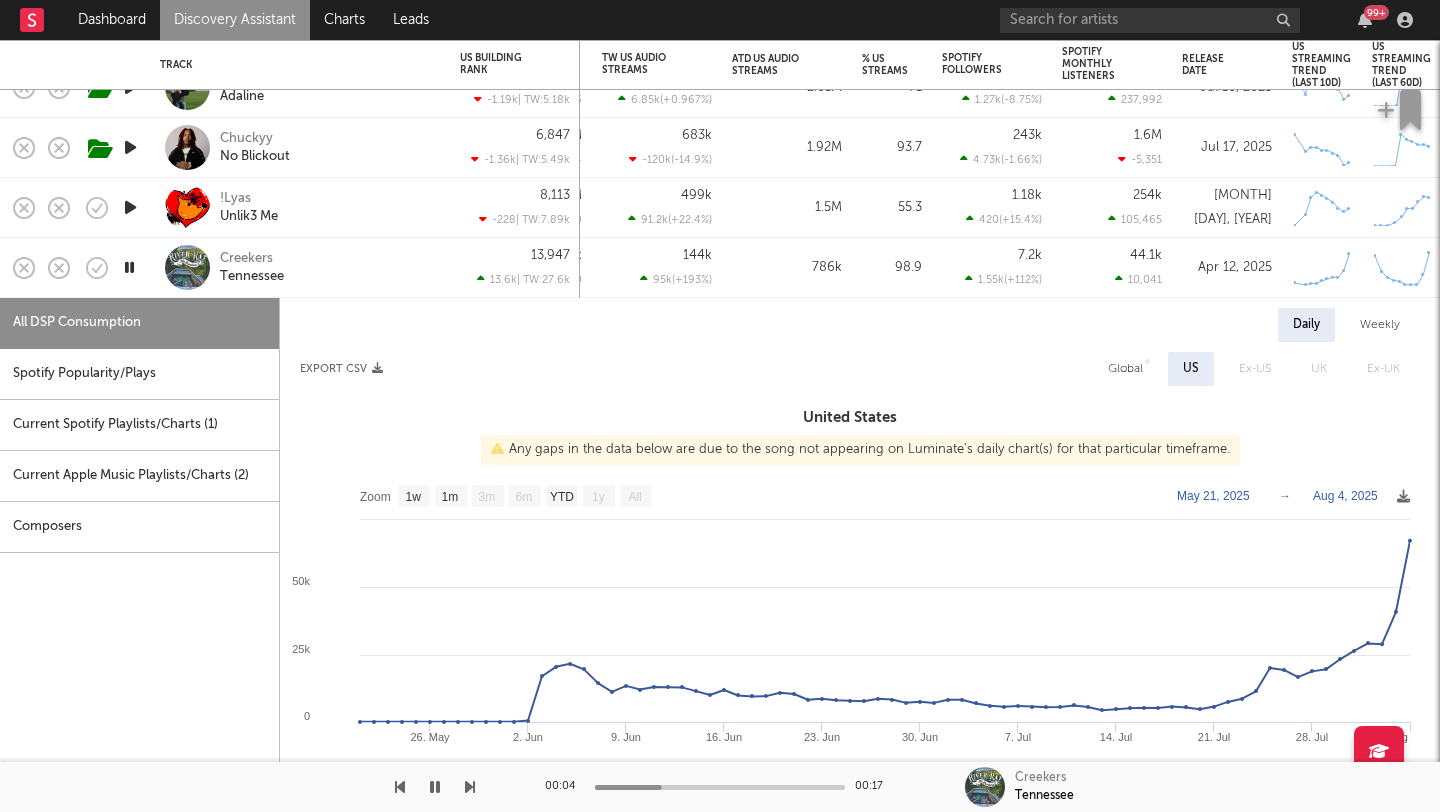 click on "13,947 13.6k  | TW:  27.6k" at bounding box center [515, 268] 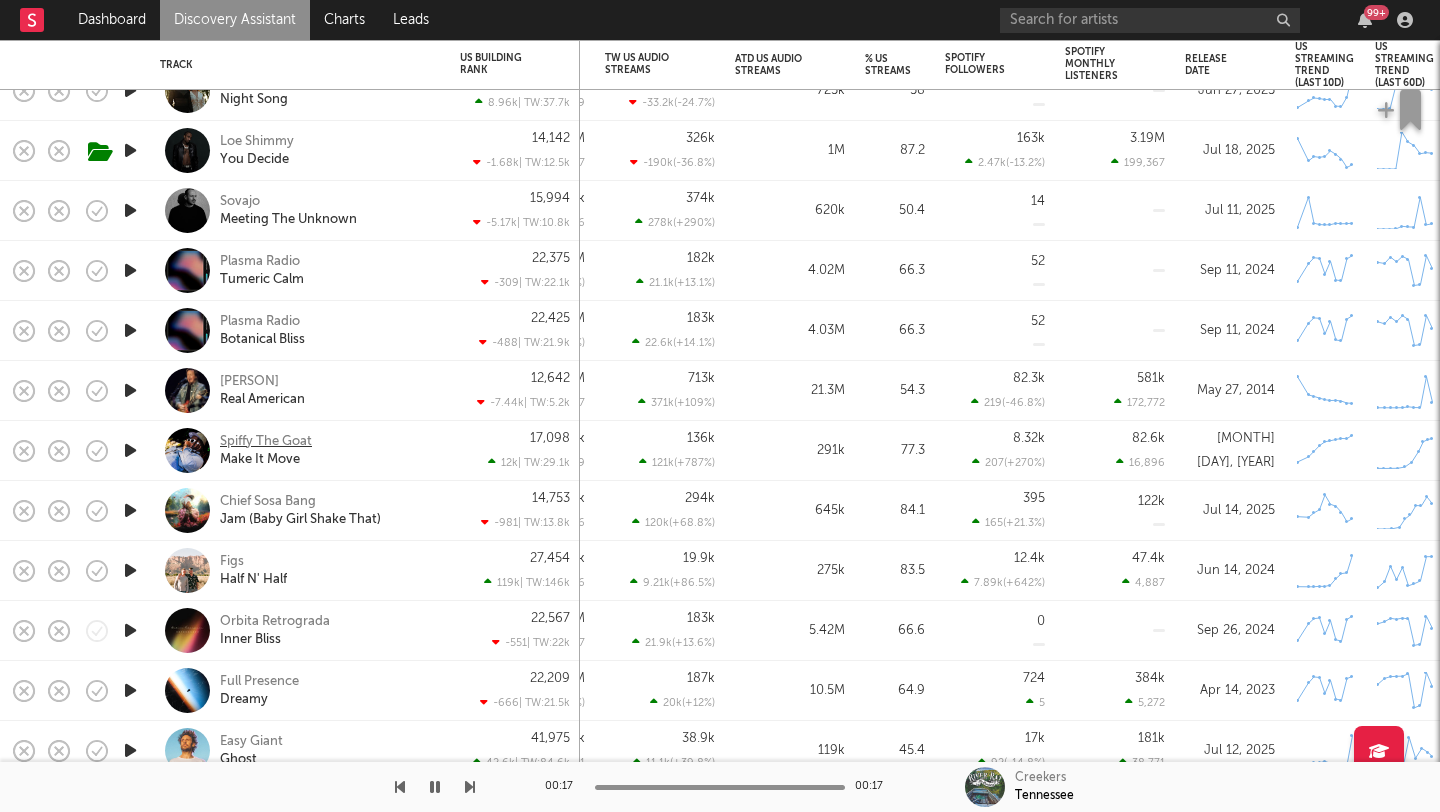 click on "Spiffy The Goat" at bounding box center (266, 442) 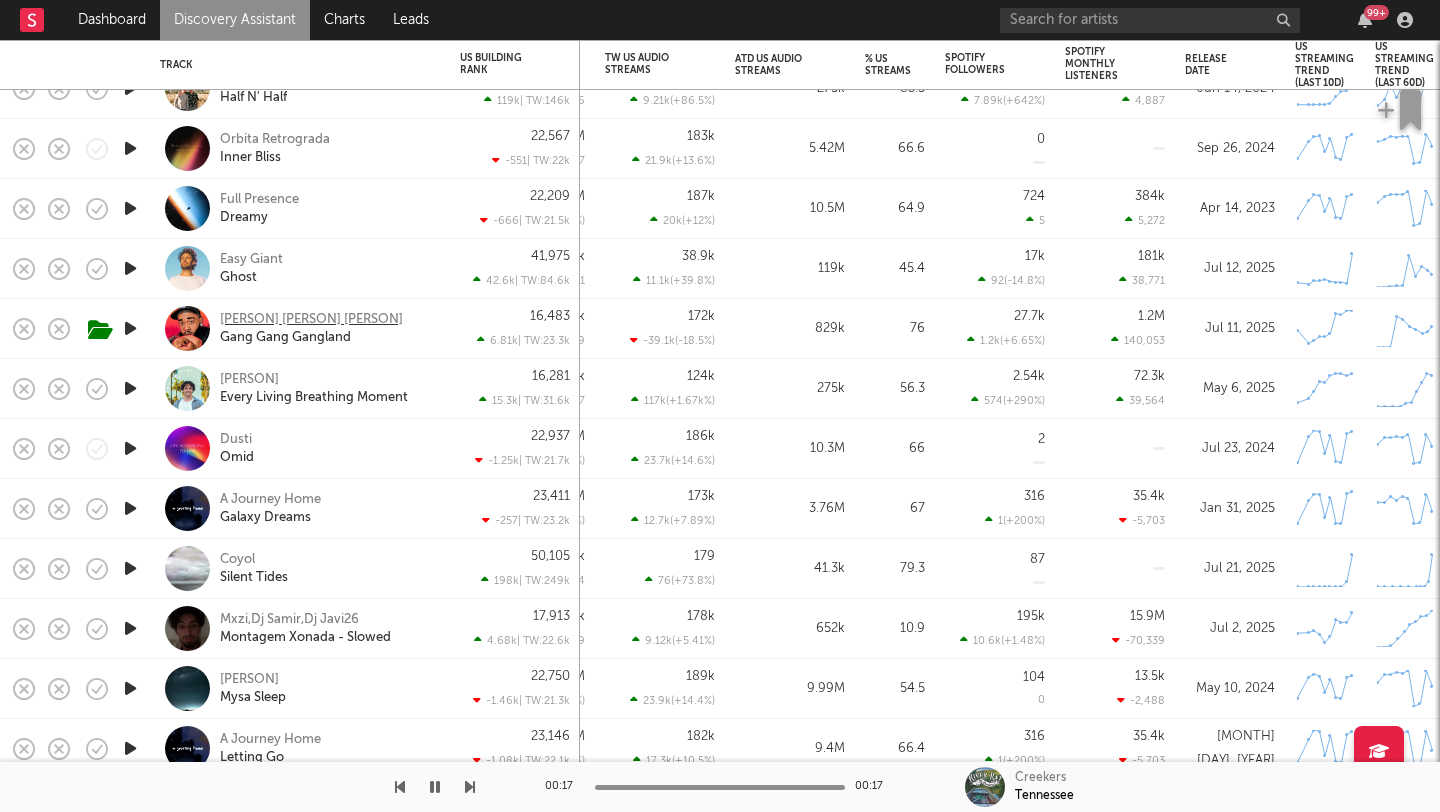 click on "Chef Boy Mozzy Yg & E-40" at bounding box center (311, 320) 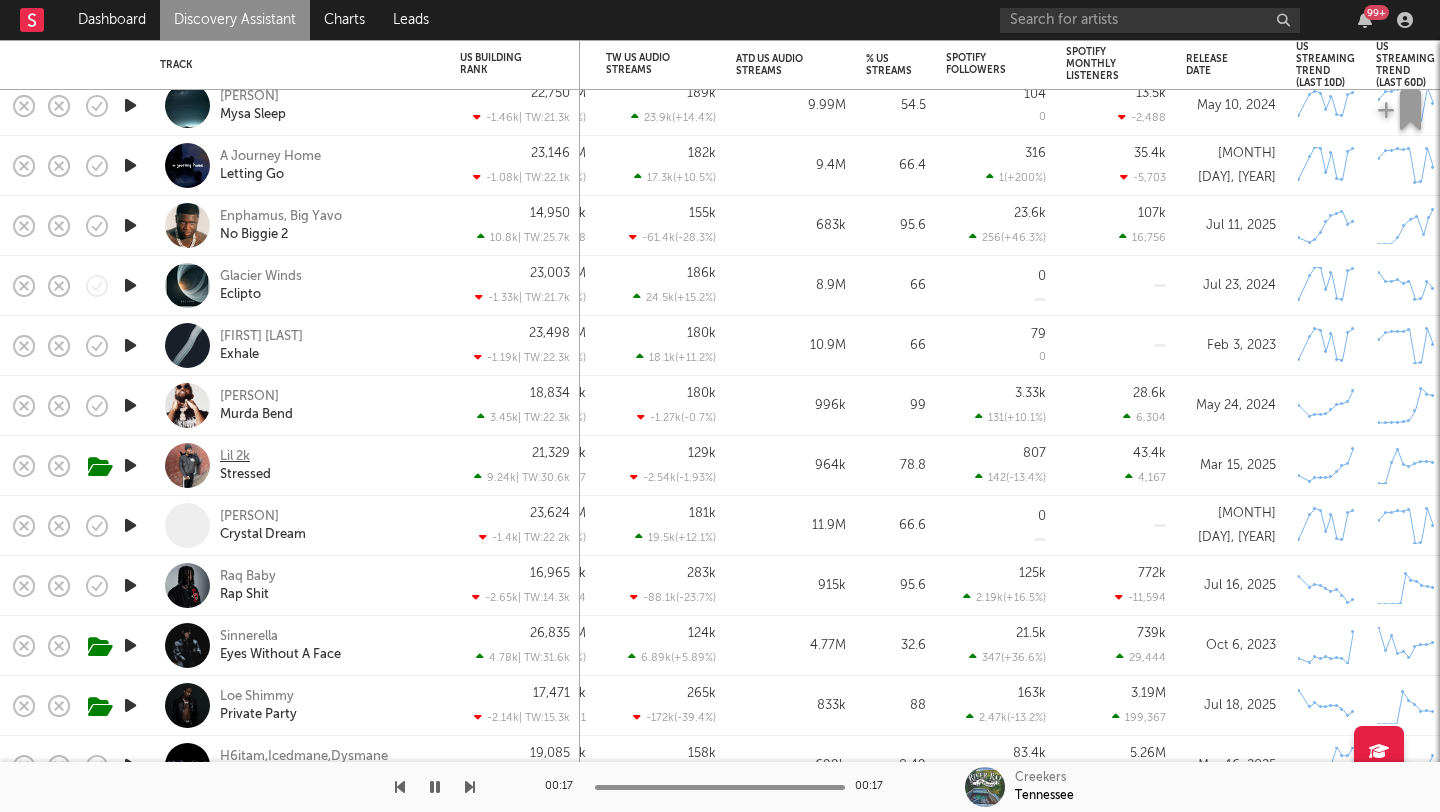 click on "Lil 2k" at bounding box center (235, 457) 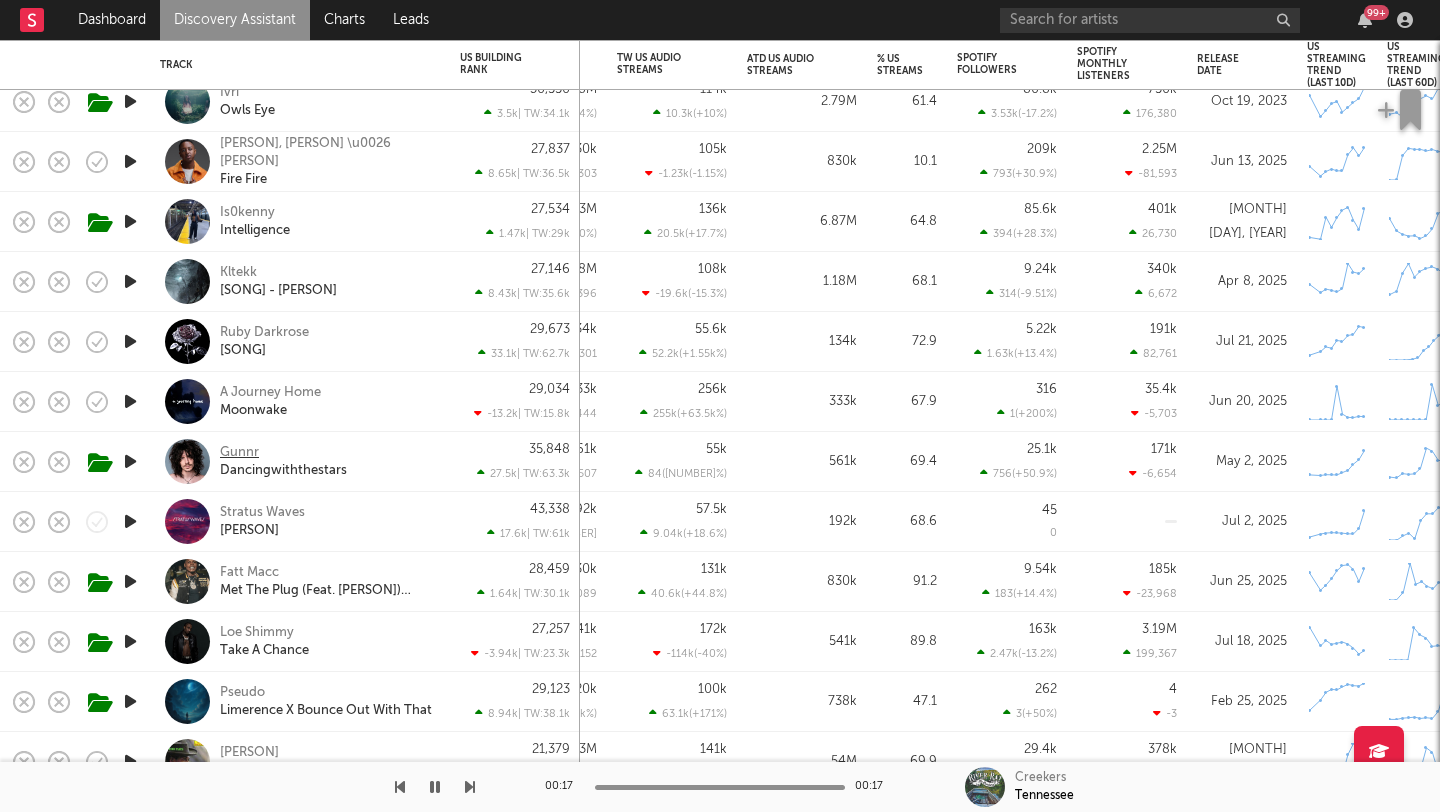 click on "Gunnr" at bounding box center (239, 453) 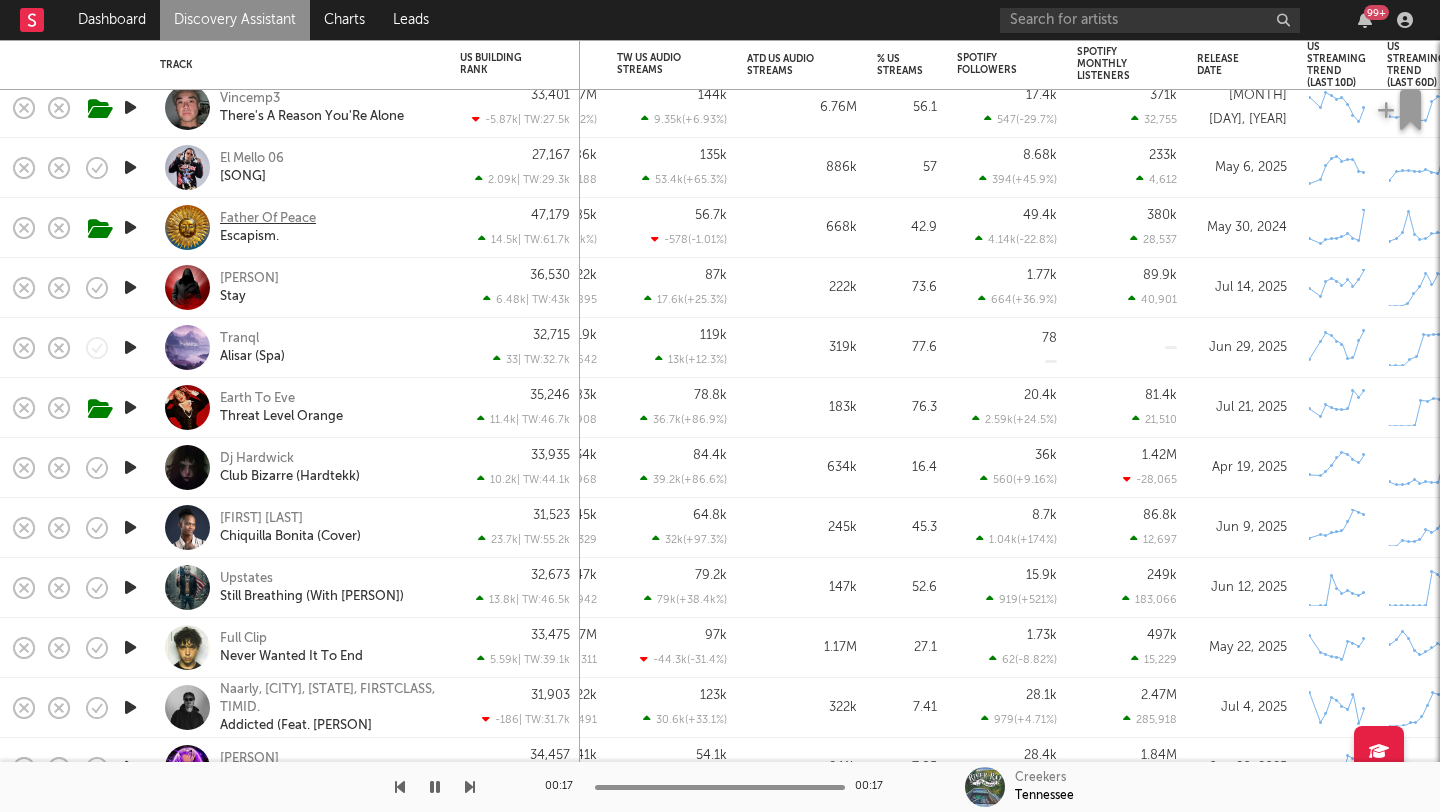 click on "Father Of Peace" at bounding box center (268, 219) 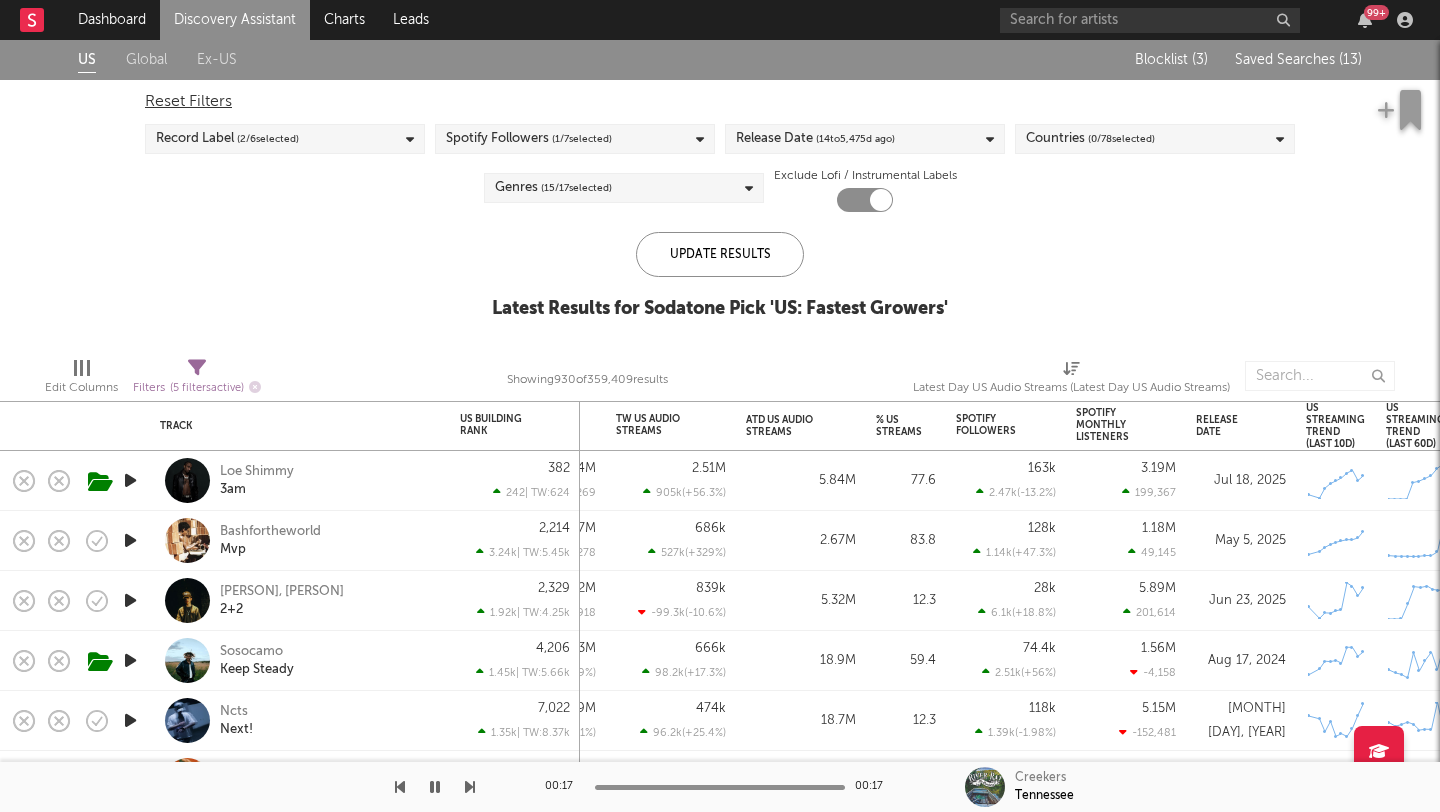click on "Saved Searches   ( 13 )" at bounding box center [1298, 60] 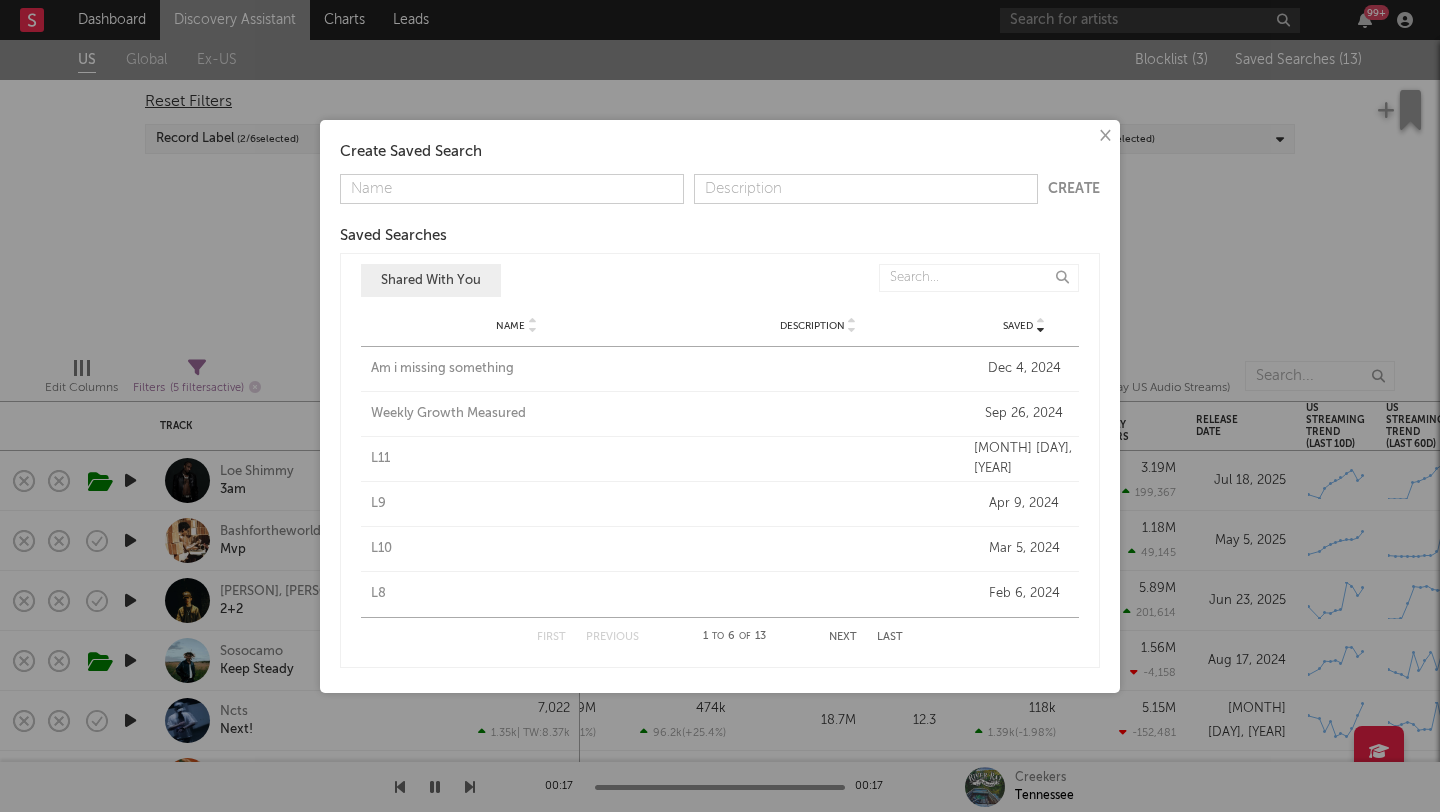 click on "Am i missing something" at bounding box center [517, 369] 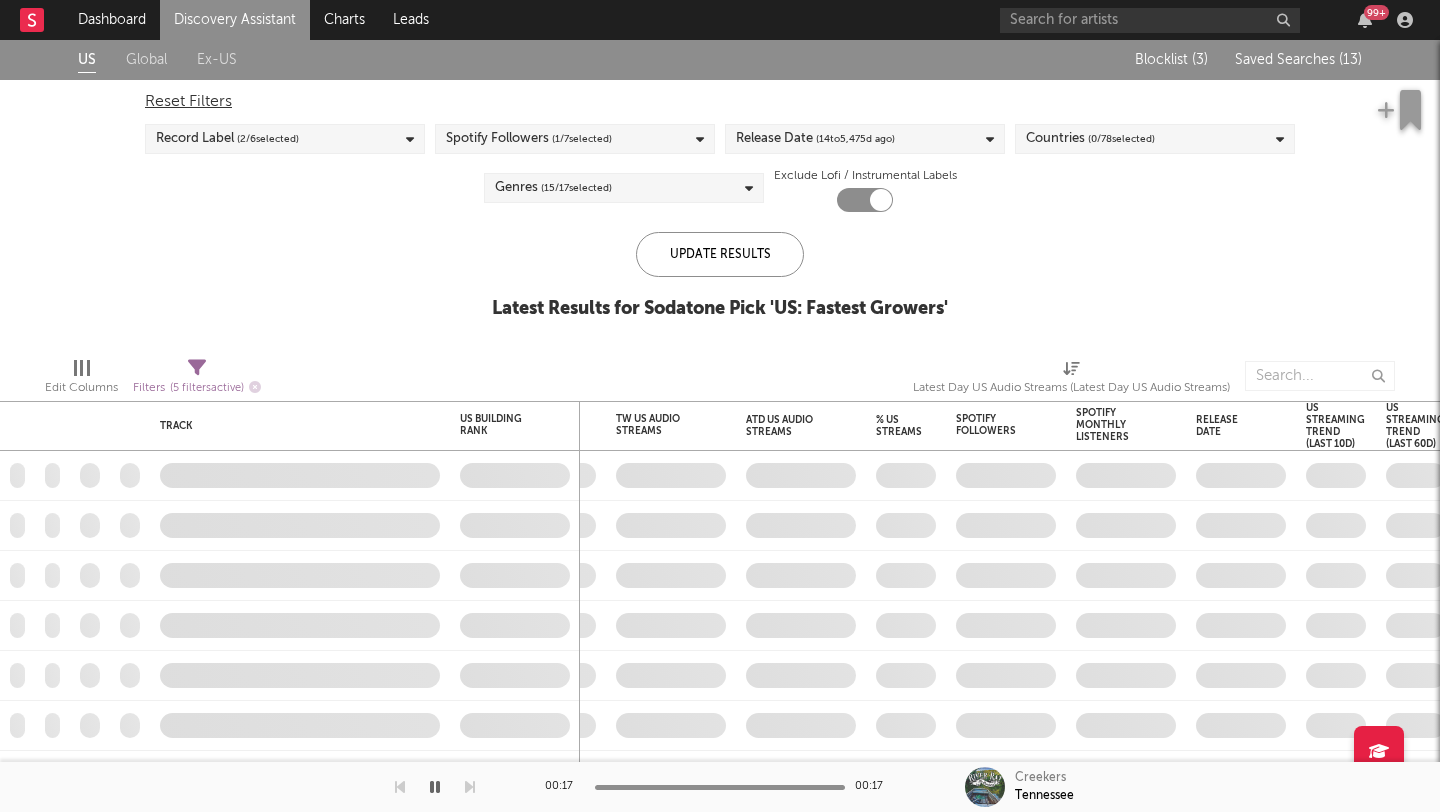 checkbox on "false" 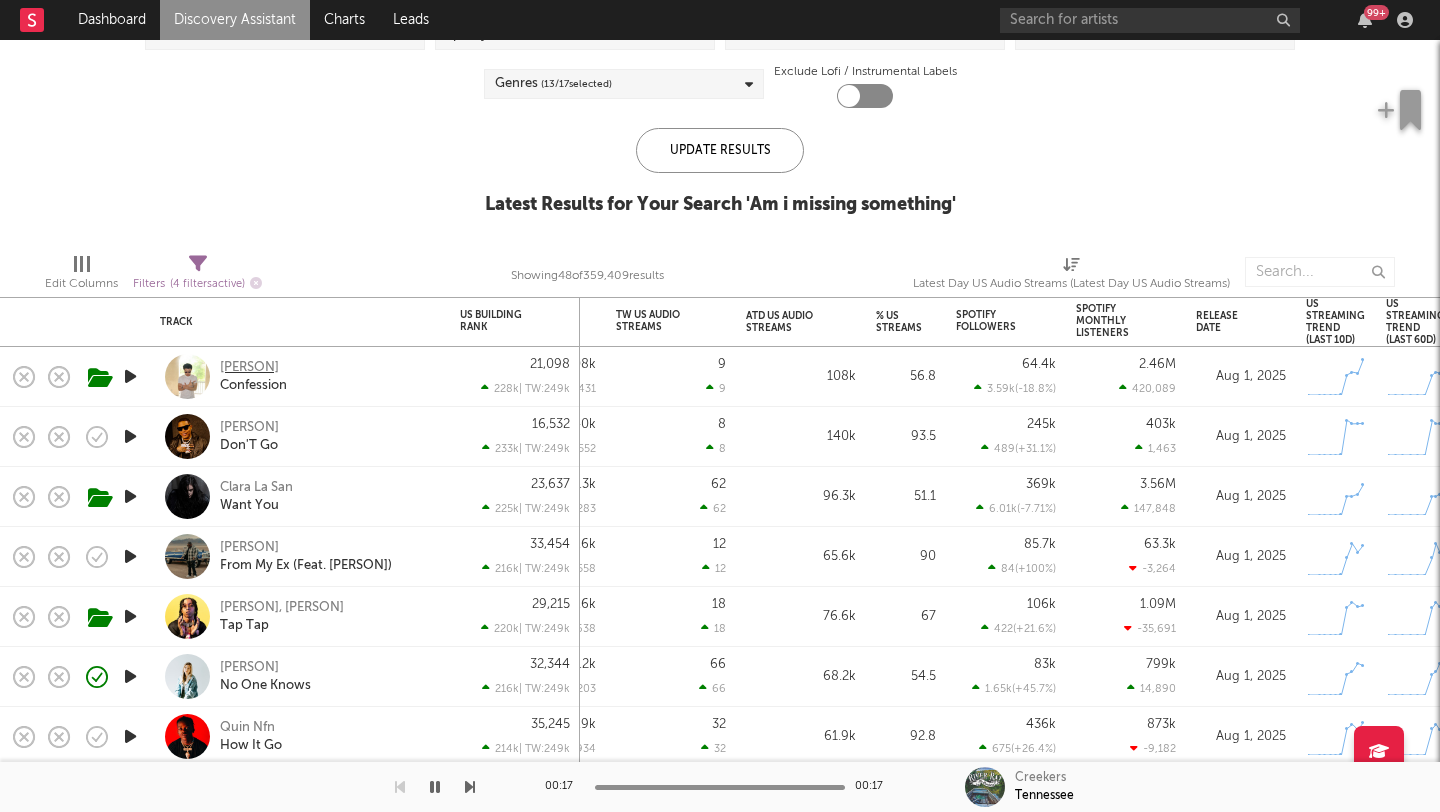 click on "Jasontheween" at bounding box center [249, 368] 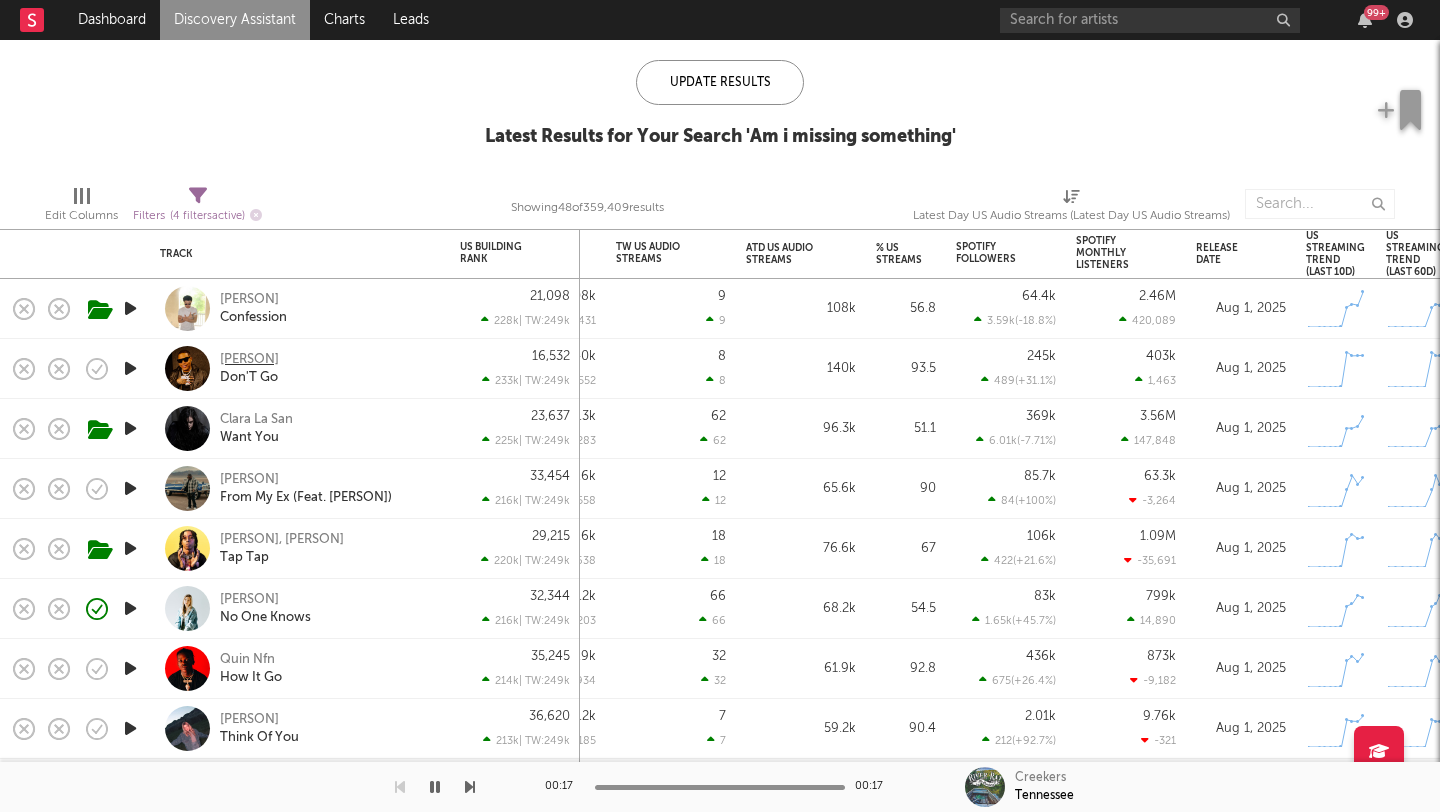 click on "Bigwalkdog" at bounding box center [249, 360] 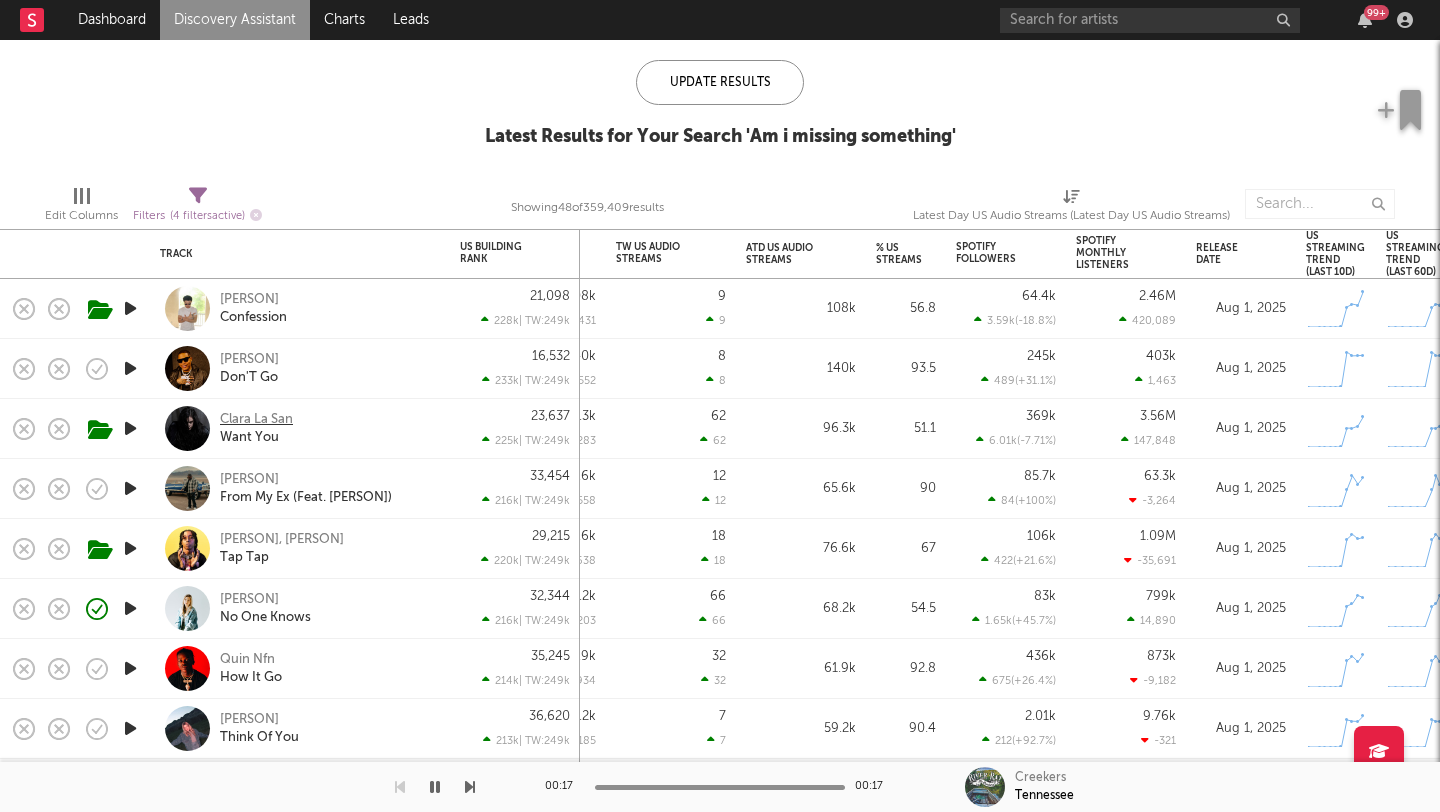 click on "Clara La San" at bounding box center [256, 420] 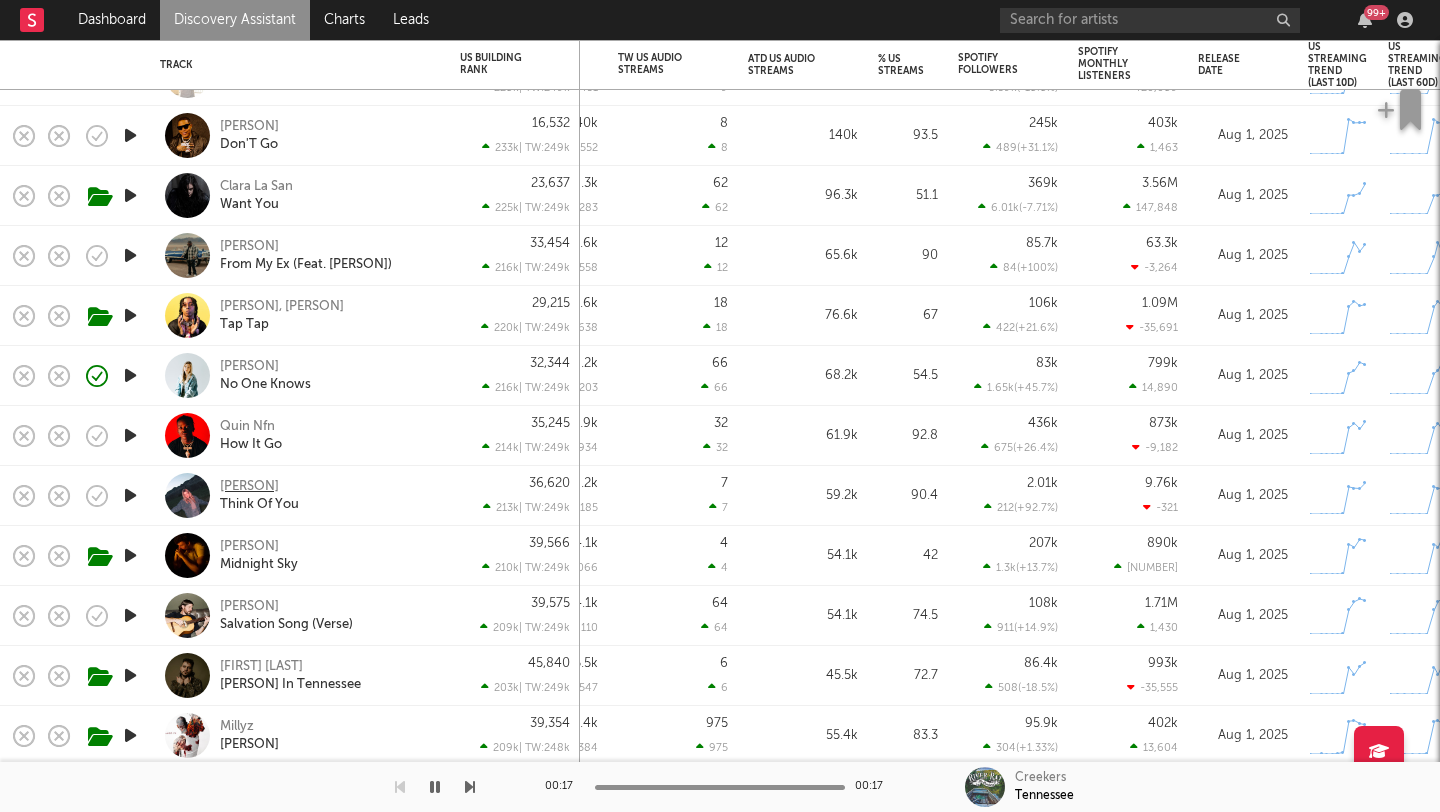 click on "Lydi Lynn" at bounding box center (249, 487) 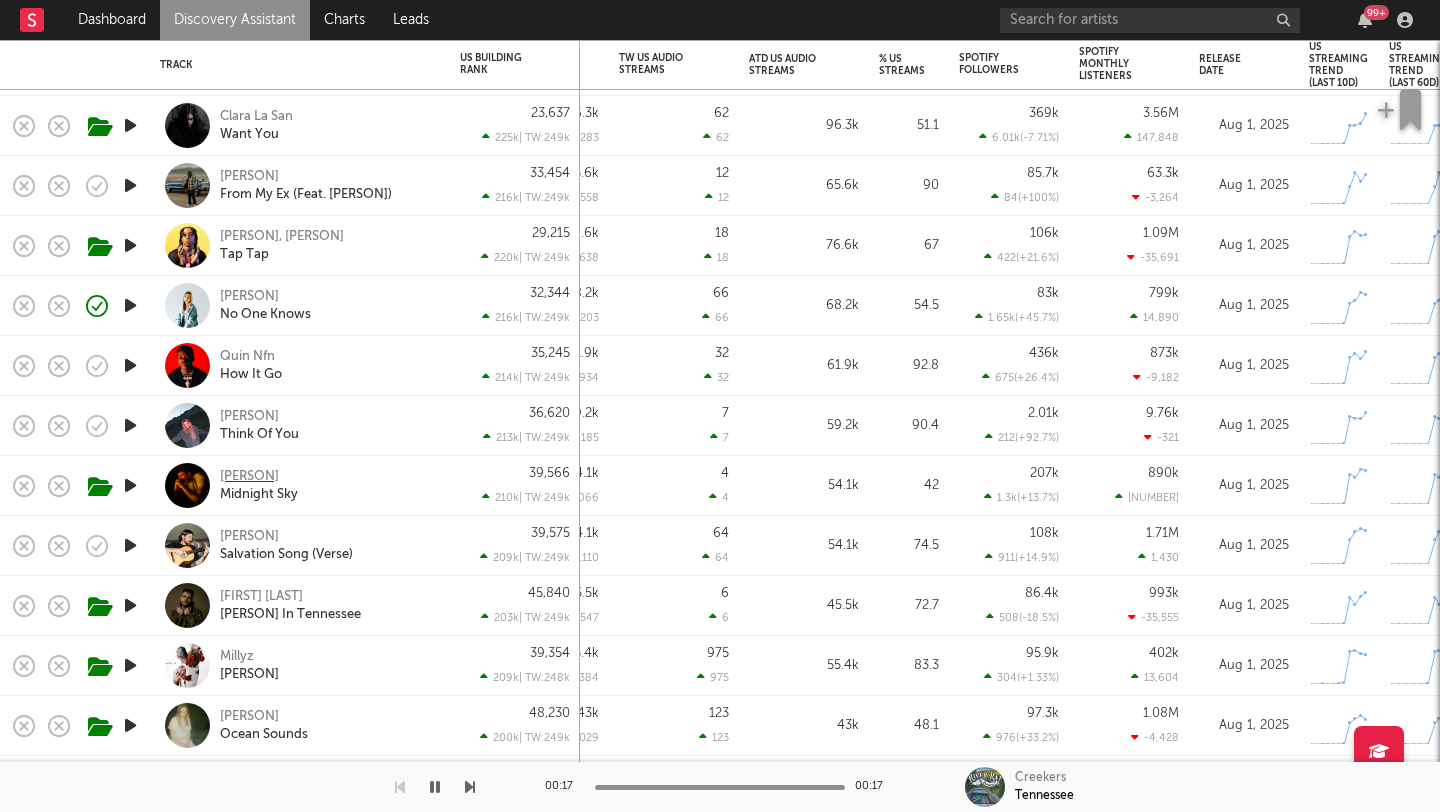 click on "Jared Benjamin" at bounding box center [249, 477] 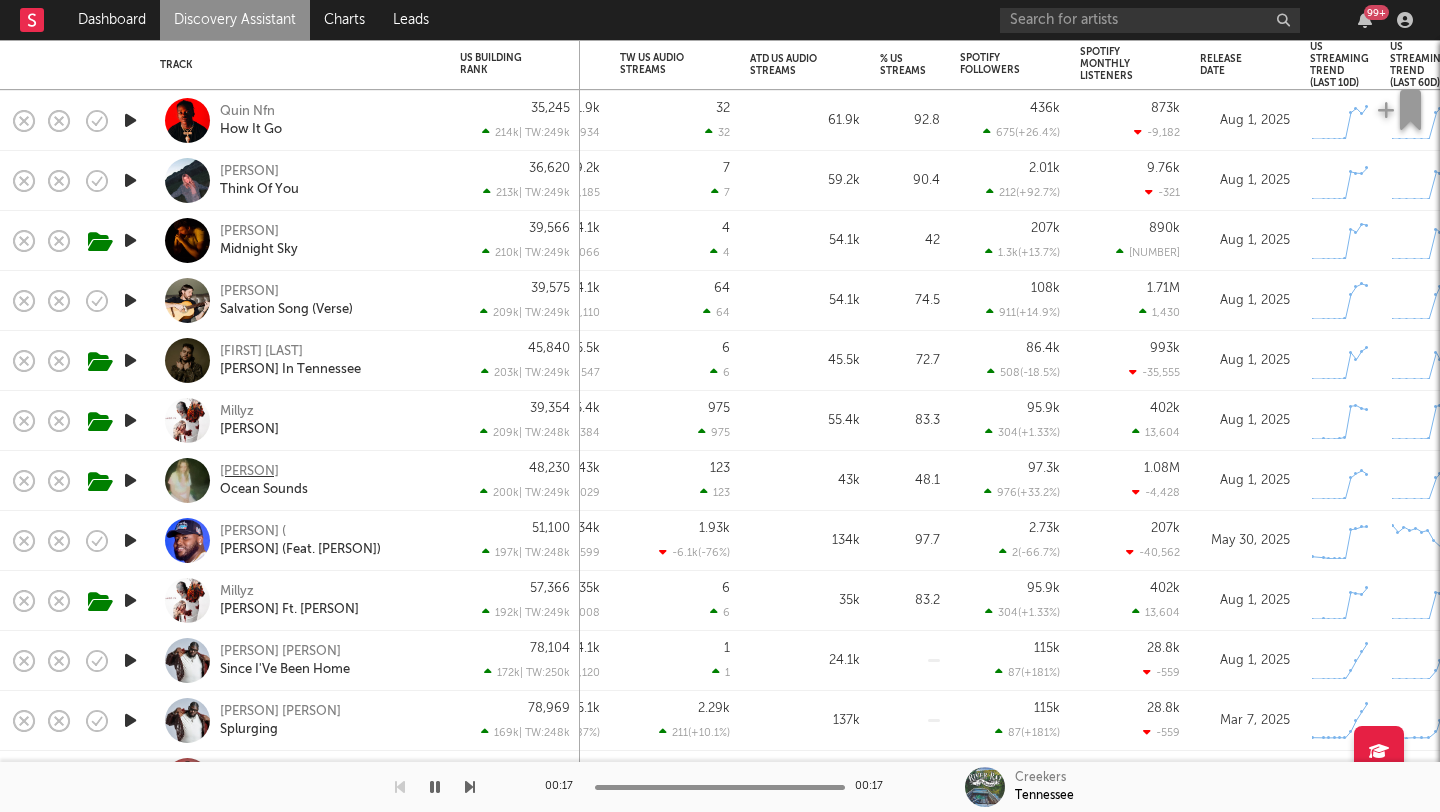 click on "Amélie Farren" at bounding box center [249, 472] 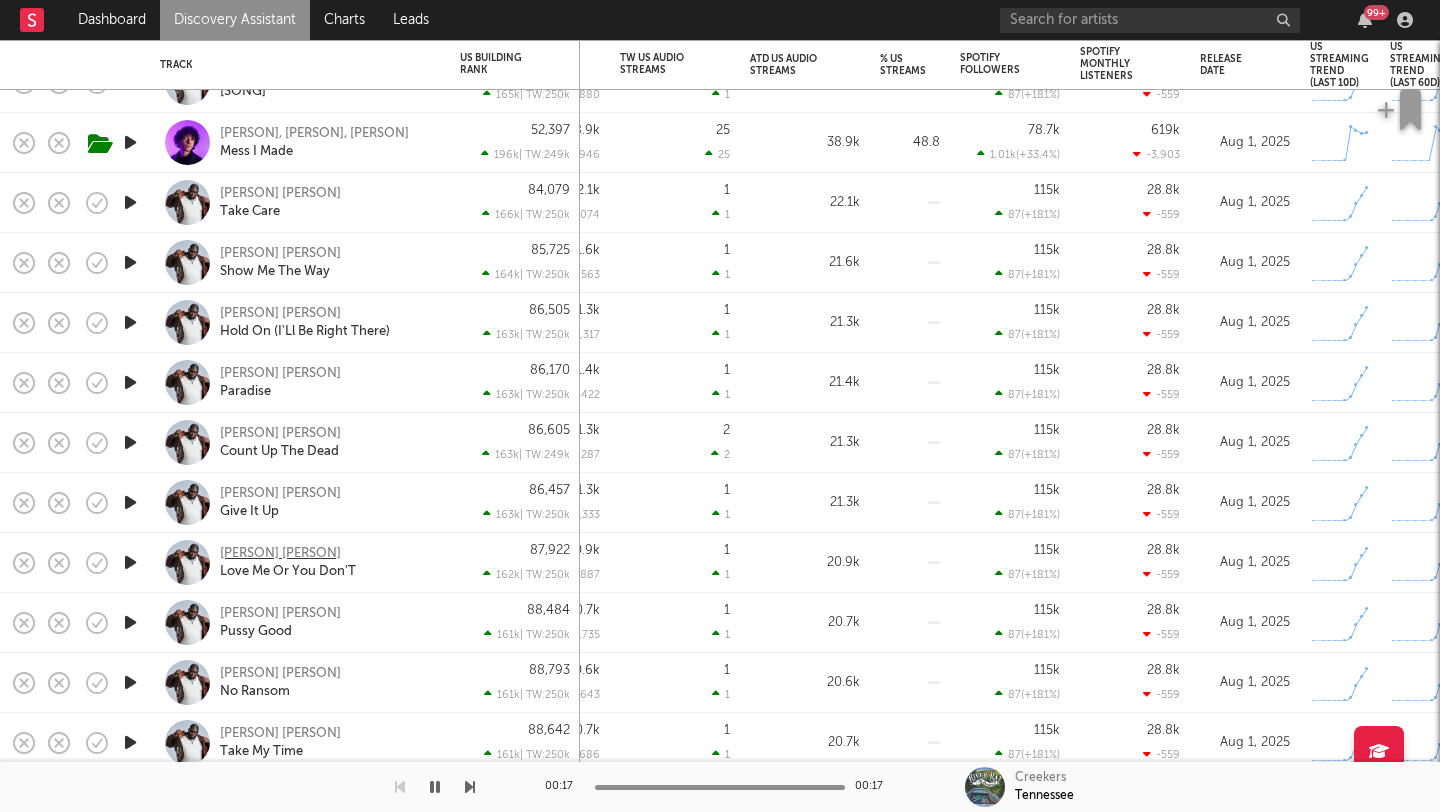click on "Young Chop" at bounding box center [280, 554] 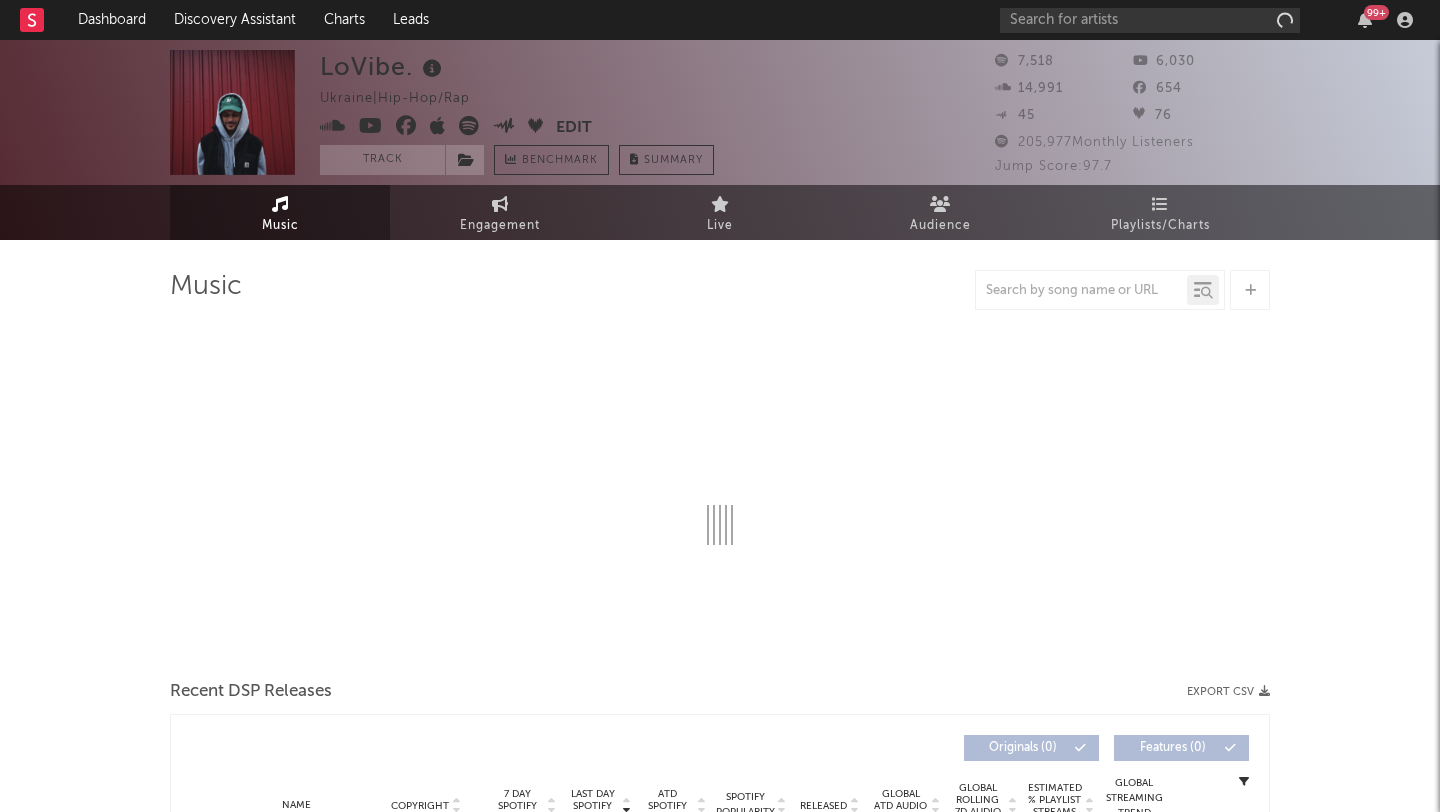 select on "6m" 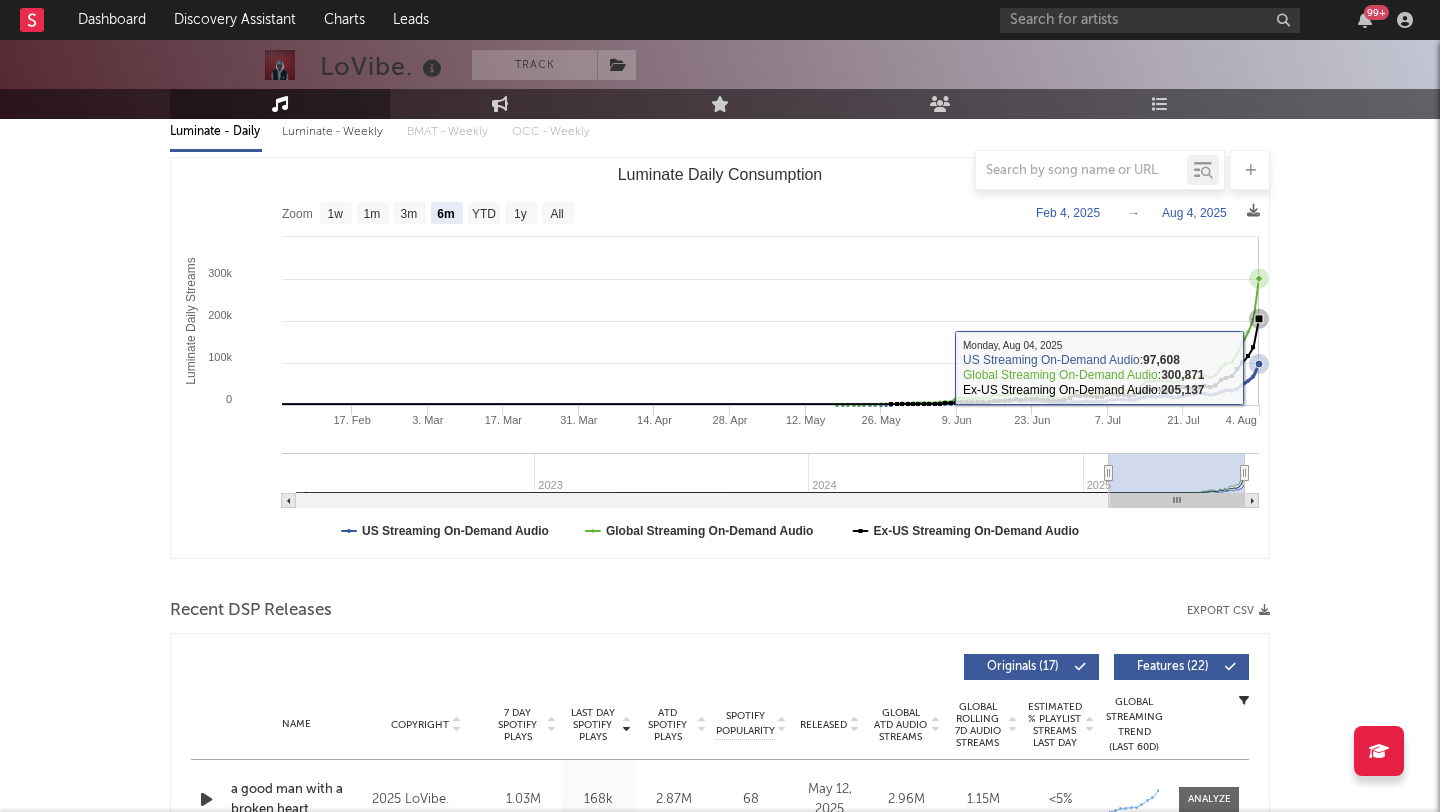 scroll, scrollTop: 451, scrollLeft: 0, axis: vertical 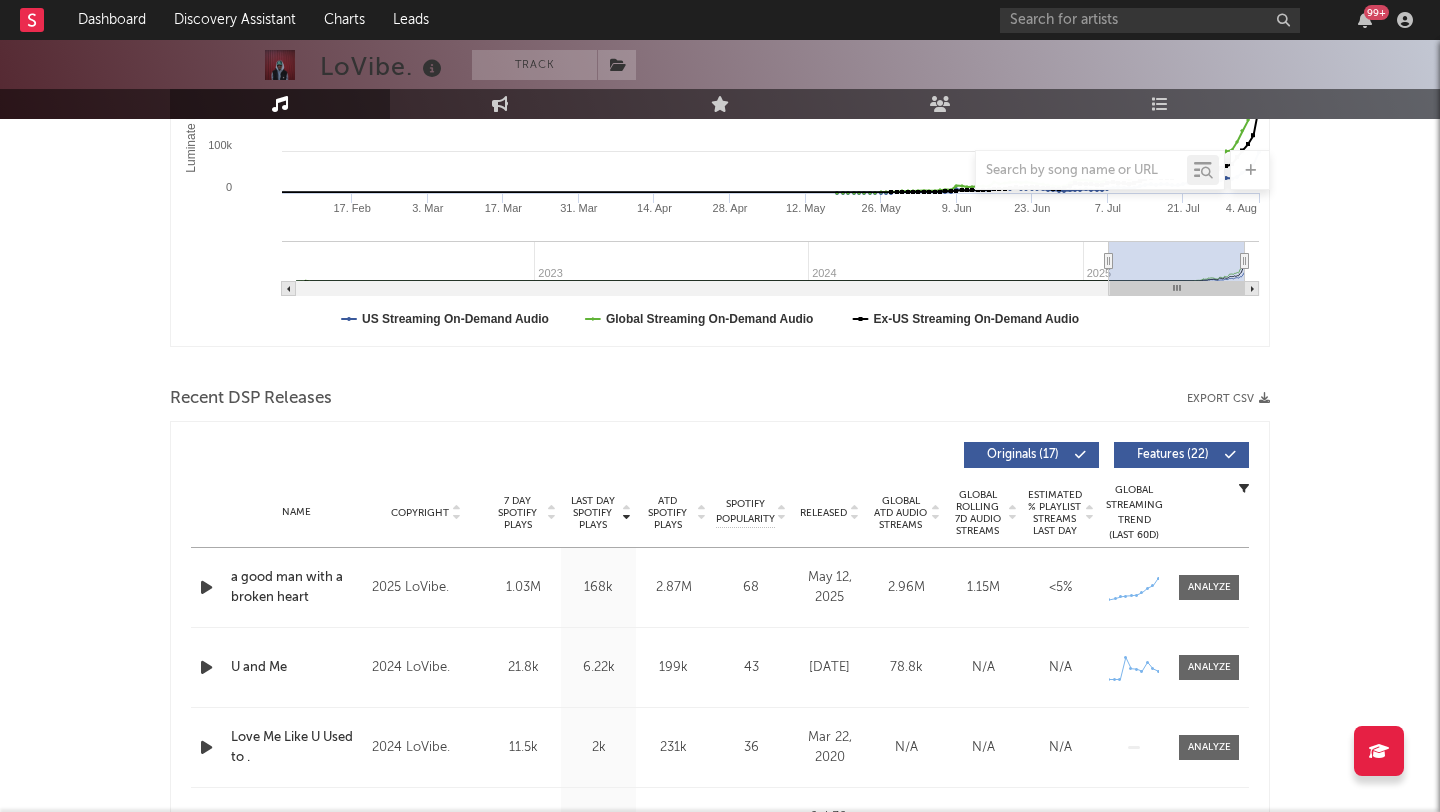 click at bounding box center (206, 587) 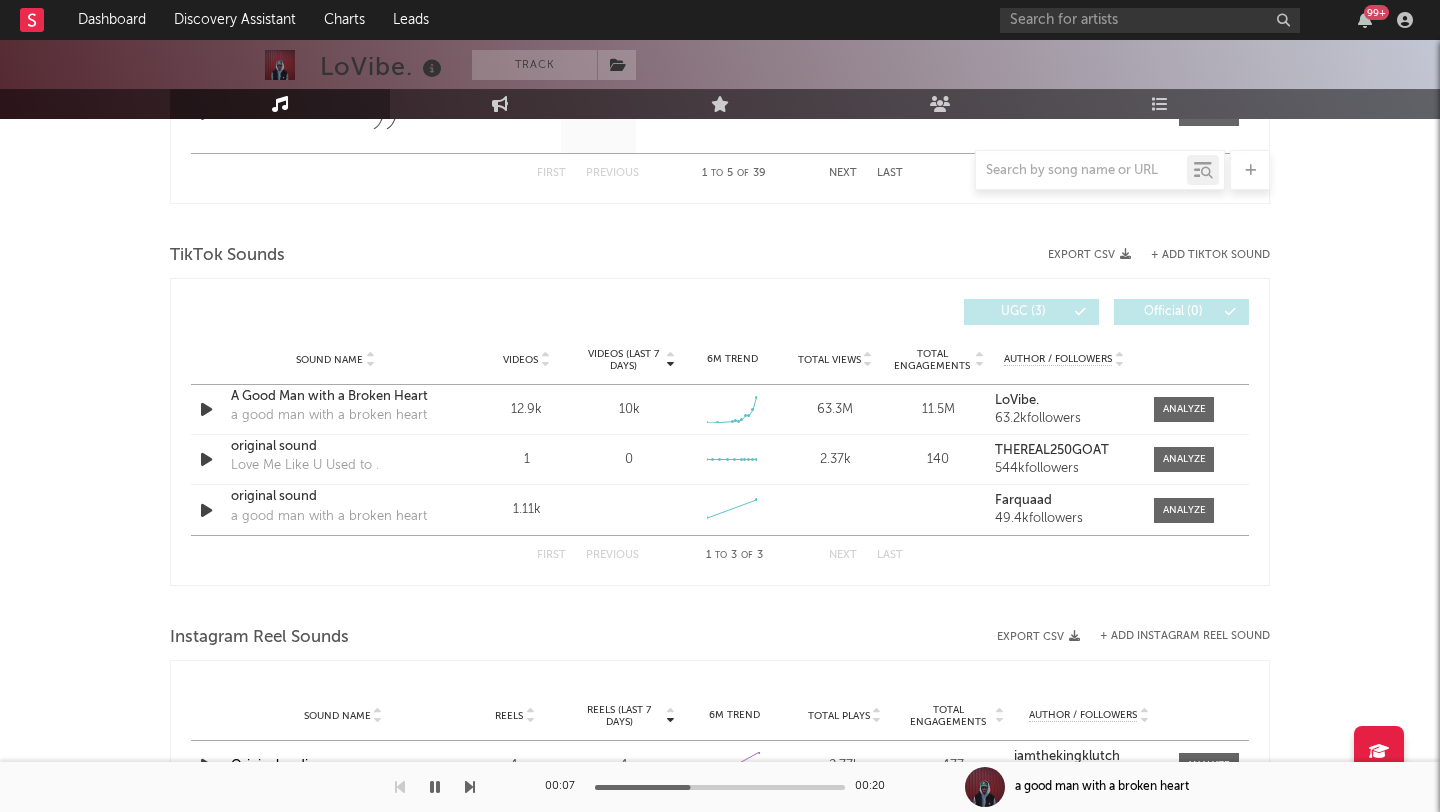 scroll, scrollTop: 1342, scrollLeft: 0, axis: vertical 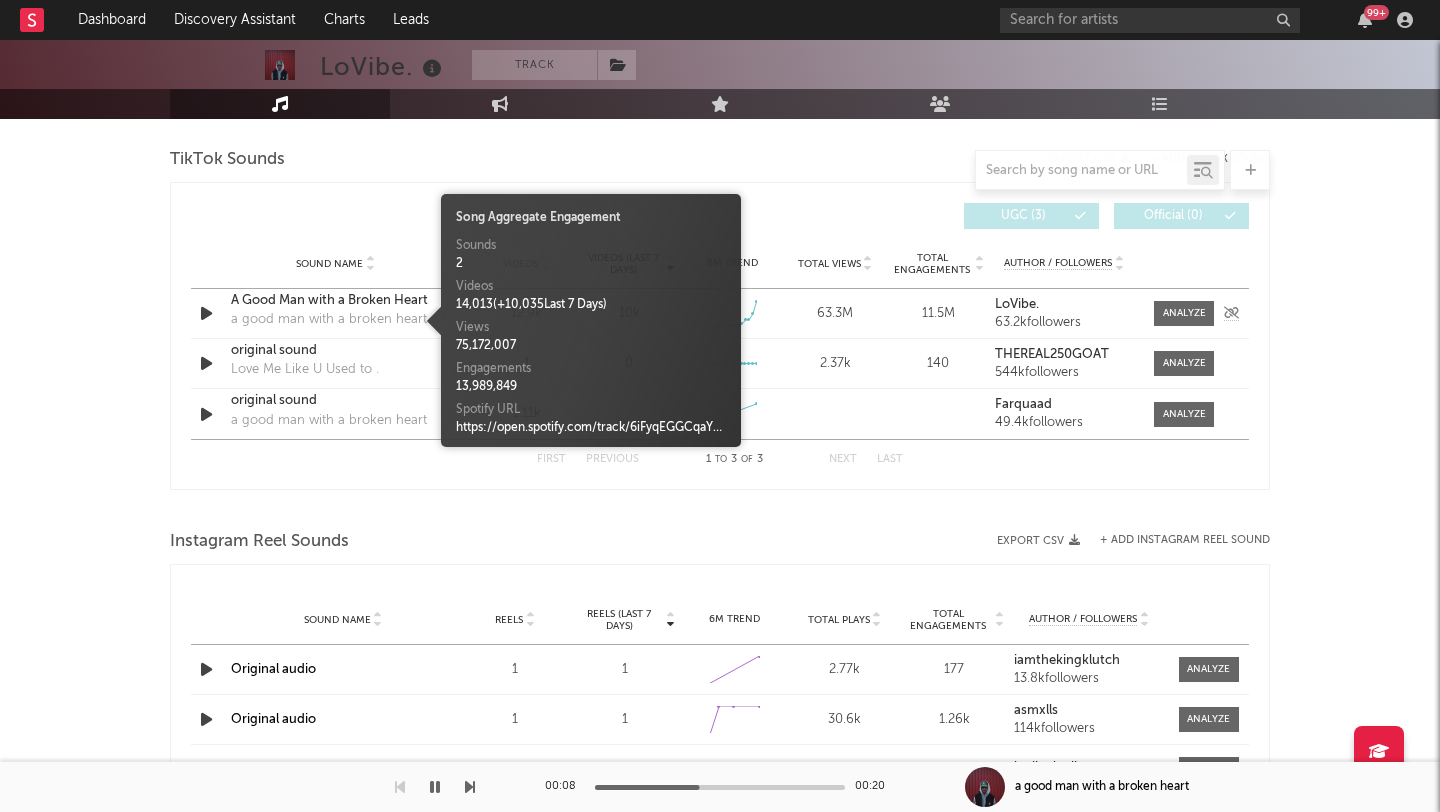 click on "a good man with a broken heart" at bounding box center (329, 320) 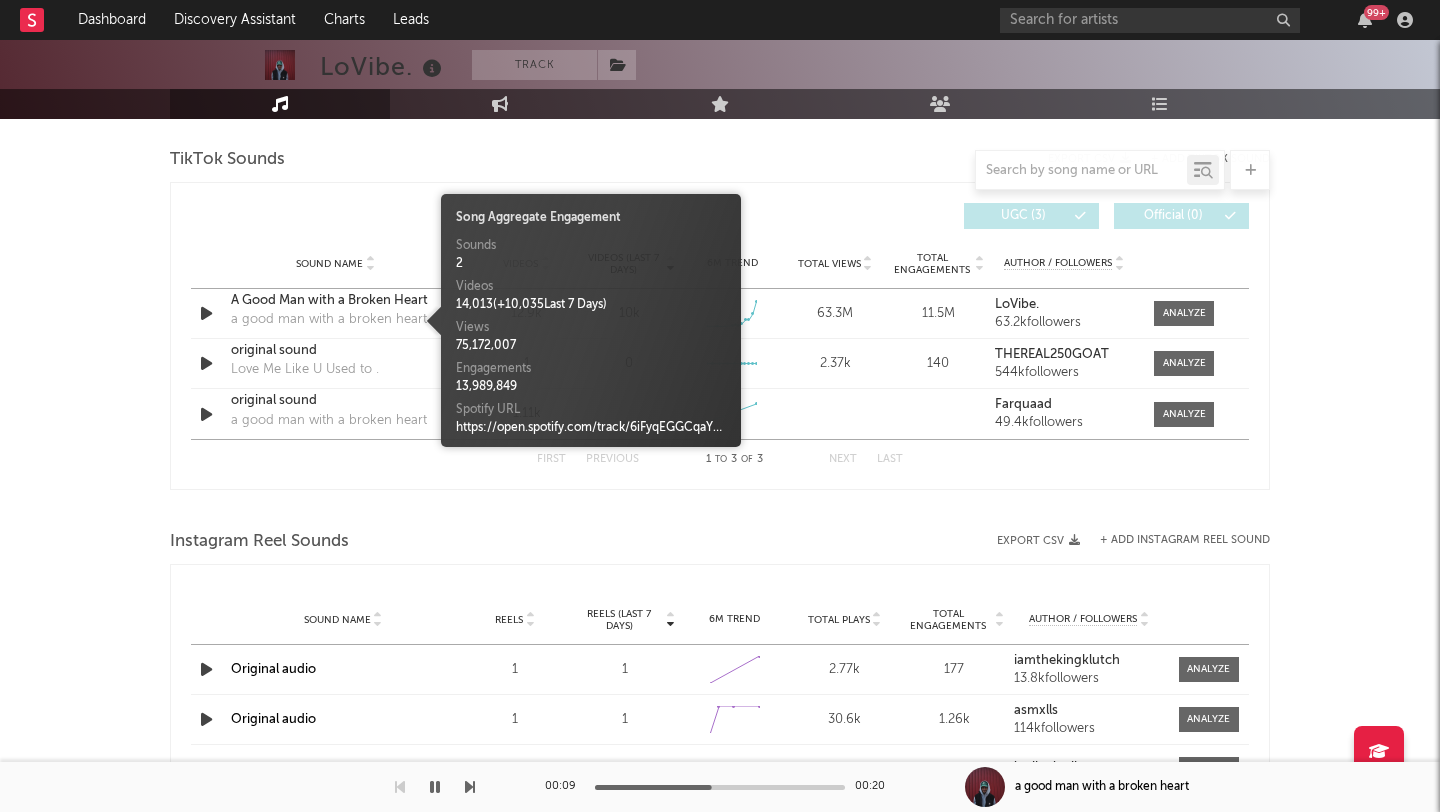 click on "TikTok Sounds" at bounding box center (720, 160) 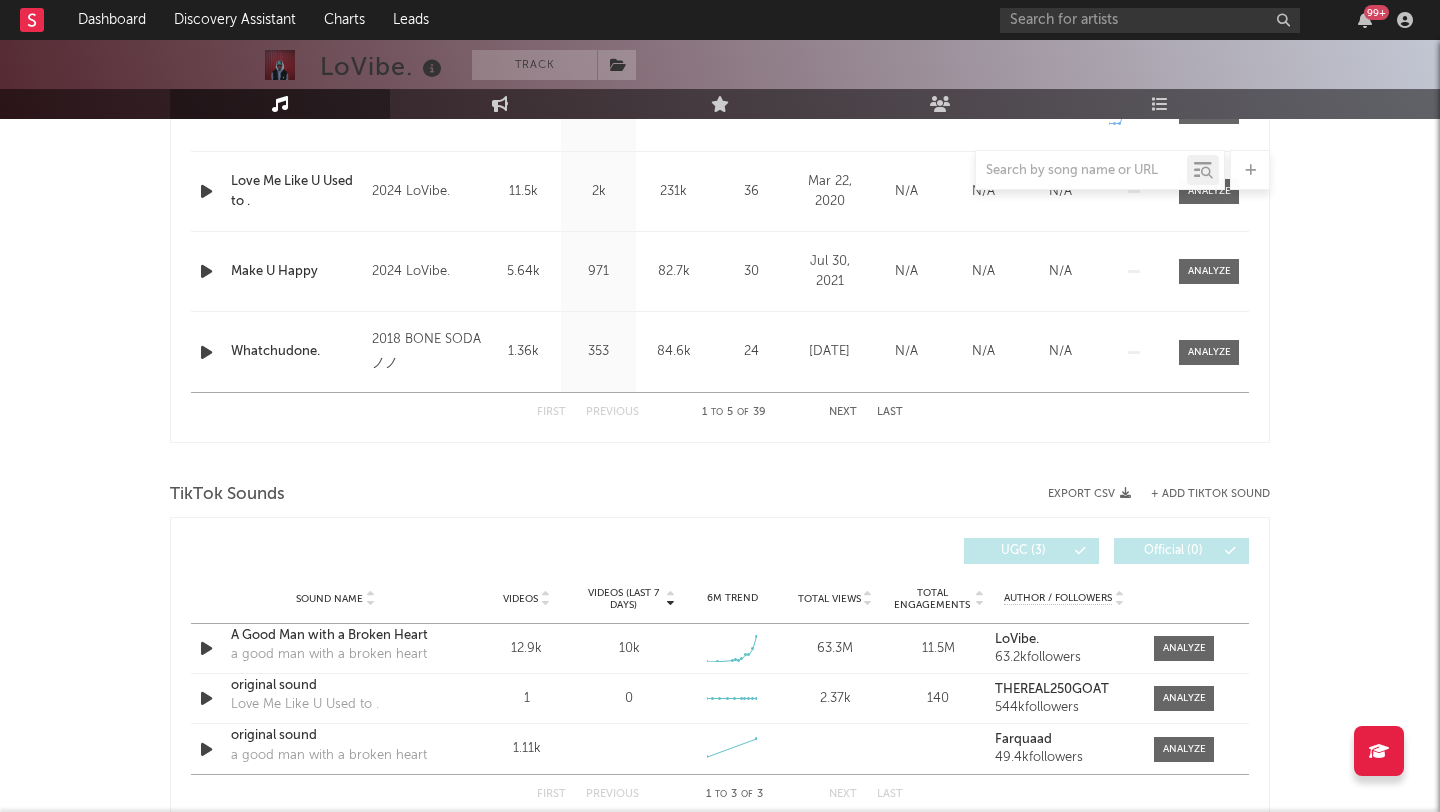 scroll, scrollTop: 896, scrollLeft: 0, axis: vertical 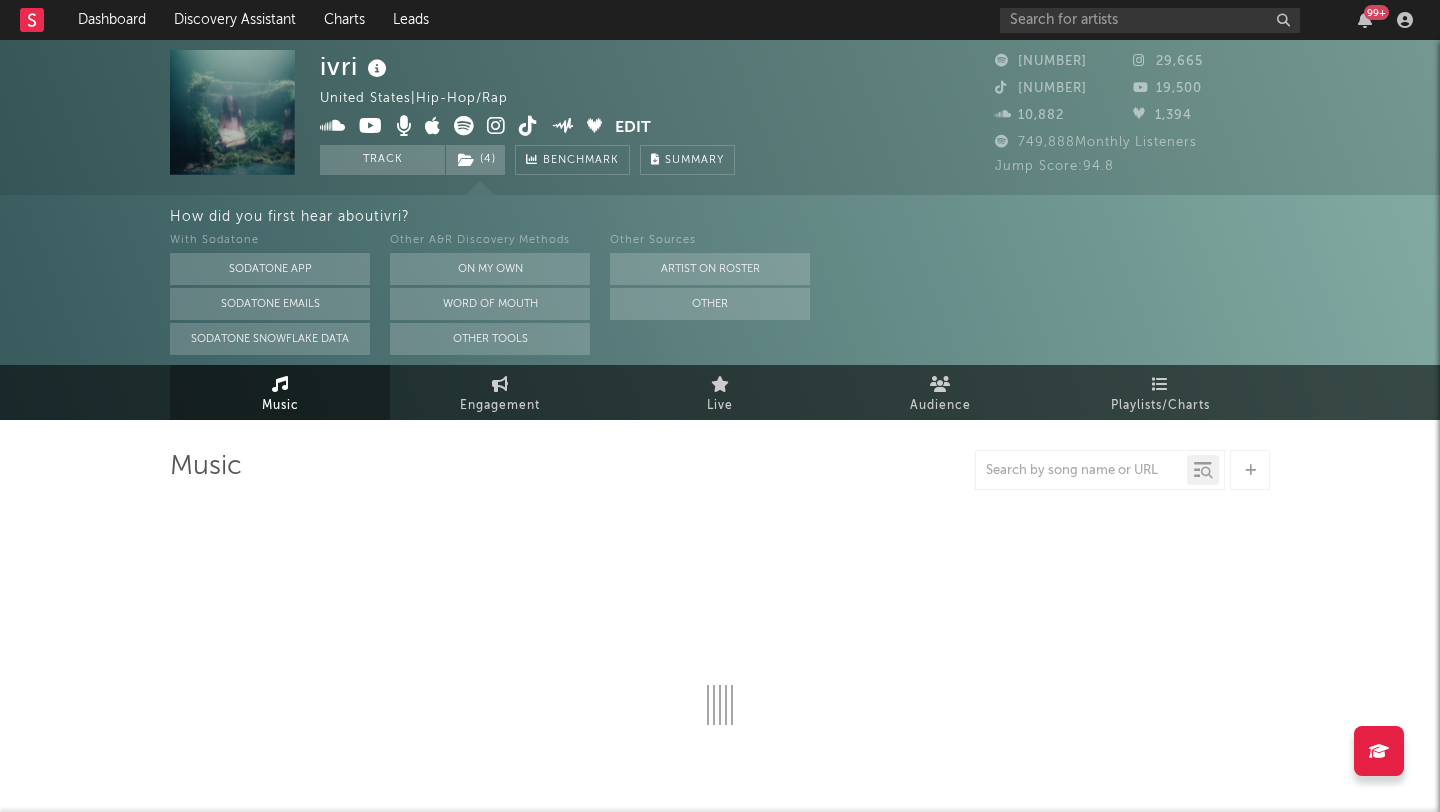 select on "6m" 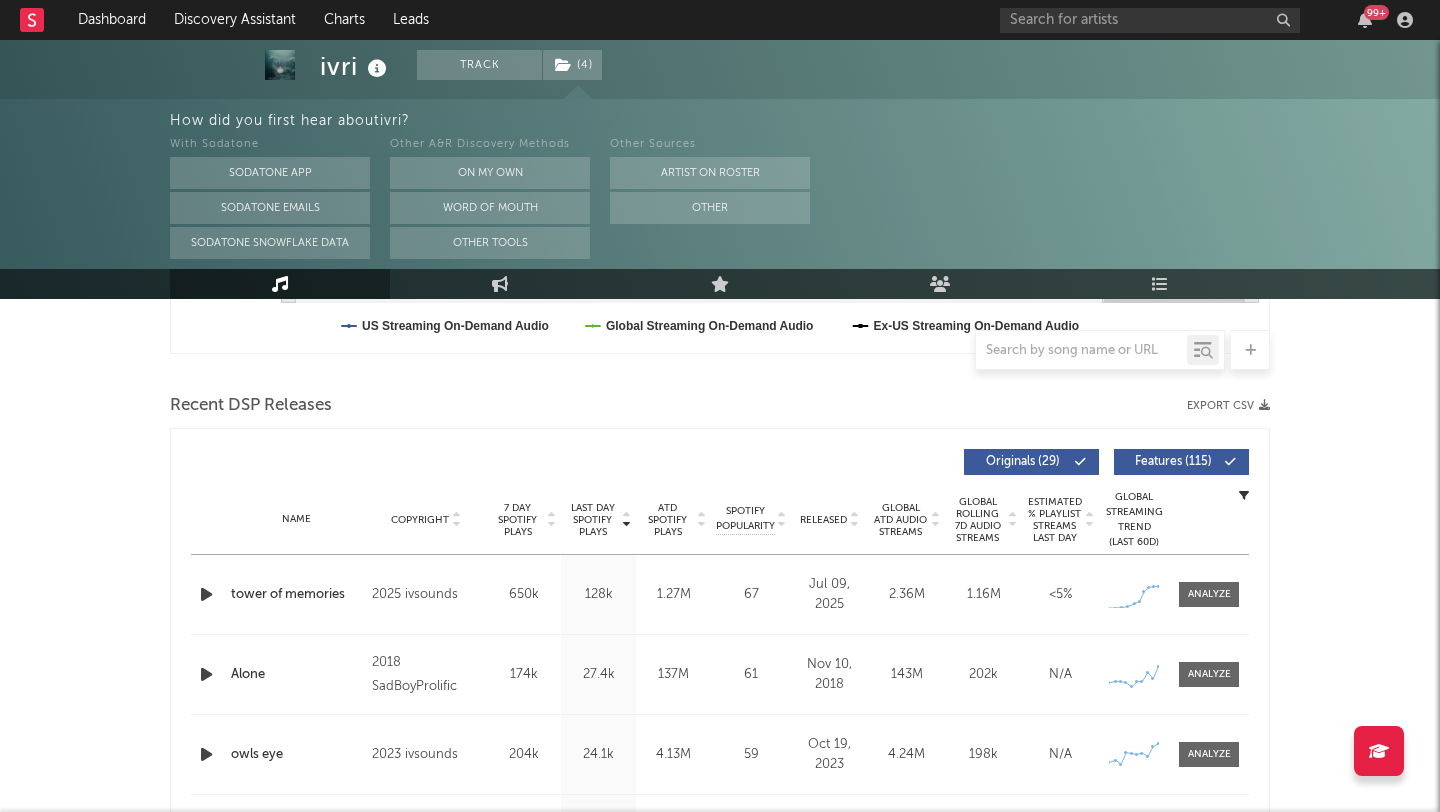 scroll, scrollTop: 0, scrollLeft: 0, axis: both 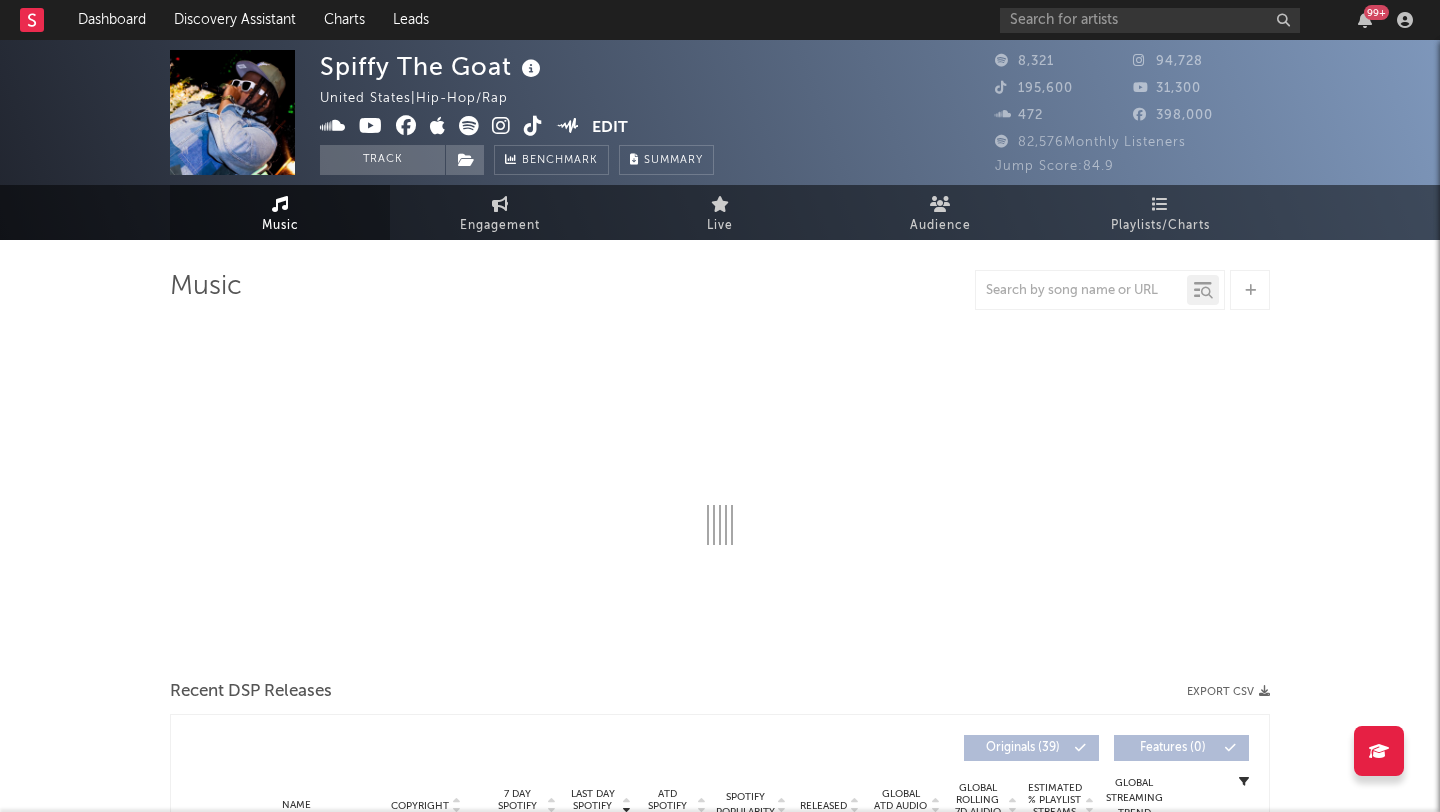 select on "6m" 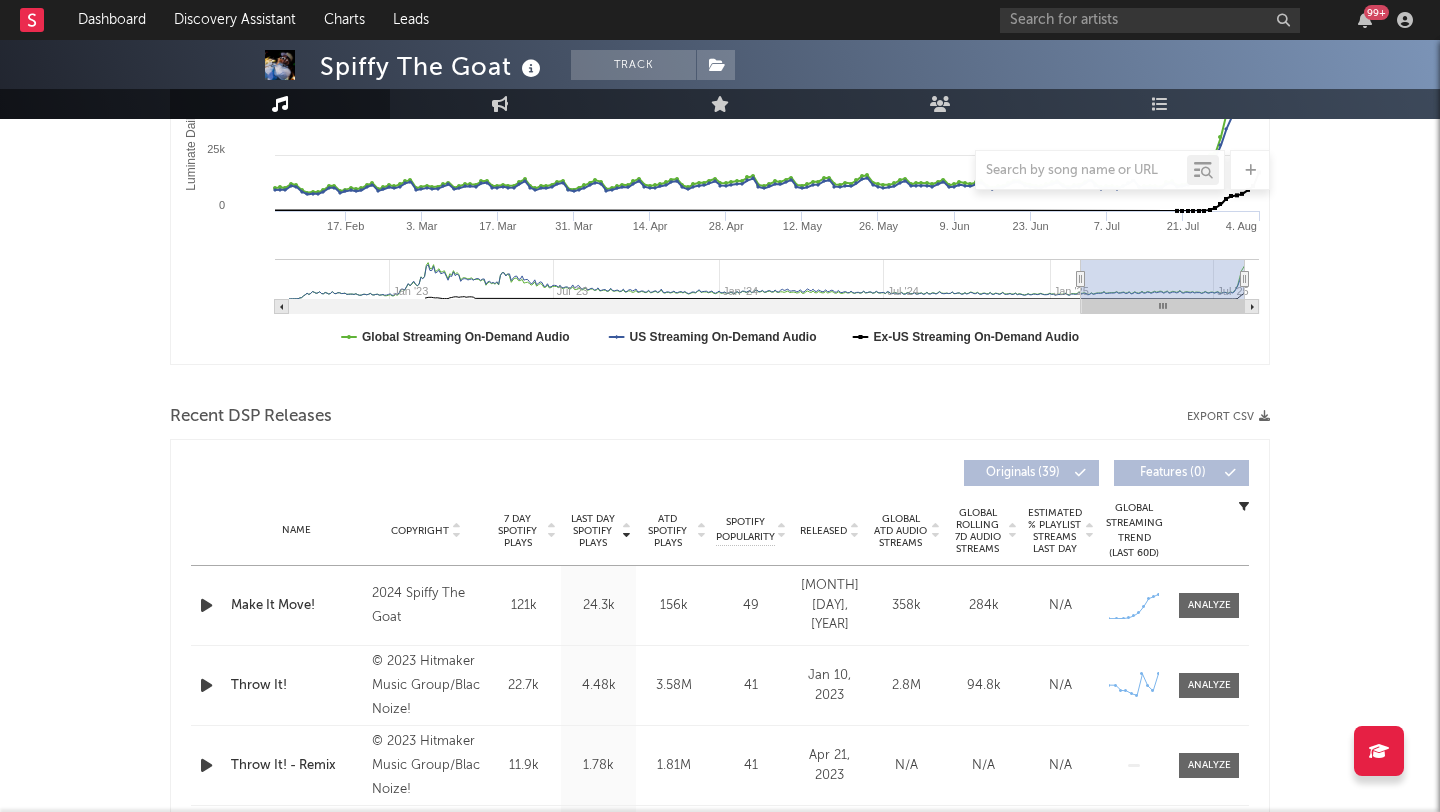 scroll, scrollTop: 688, scrollLeft: 0, axis: vertical 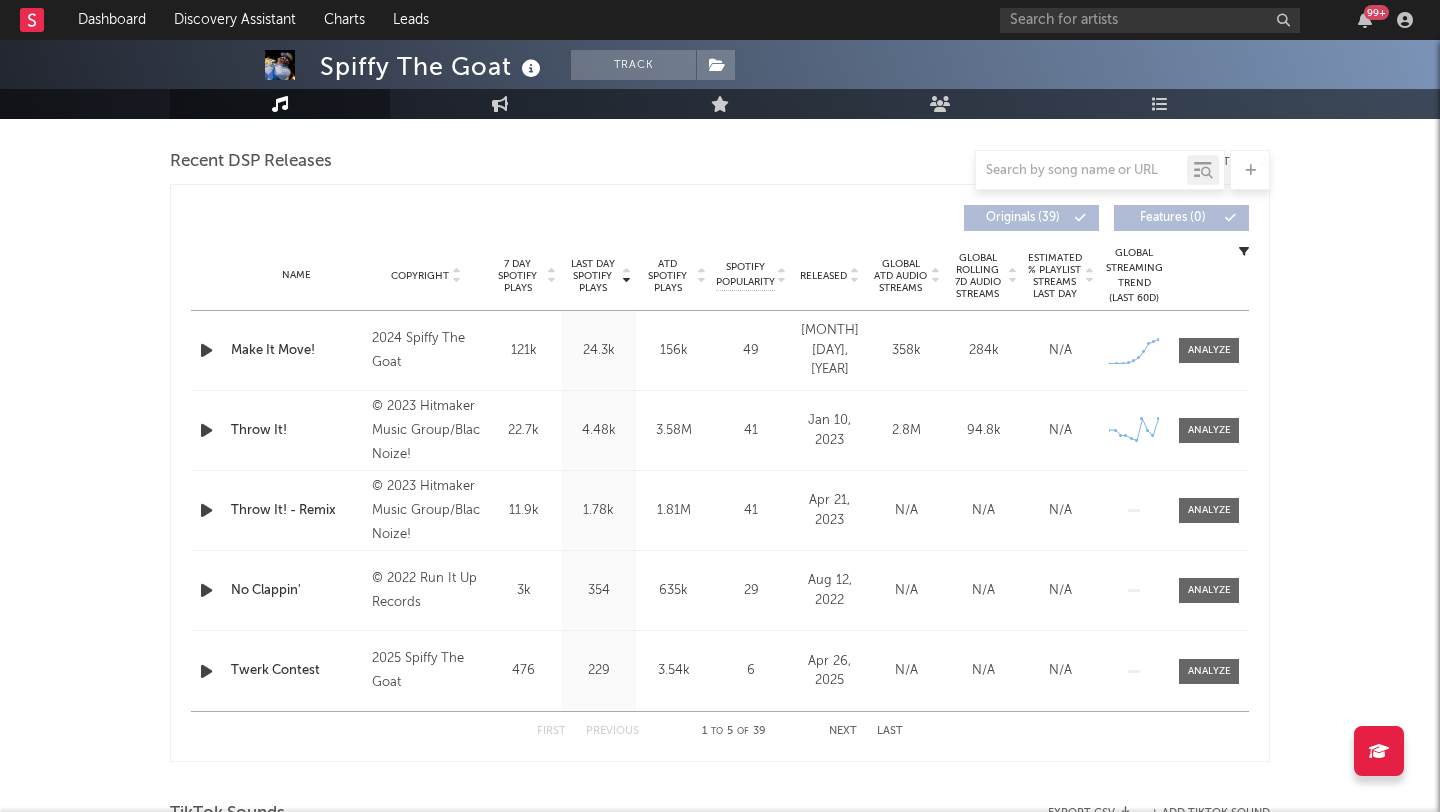 click at bounding box center (206, 350) 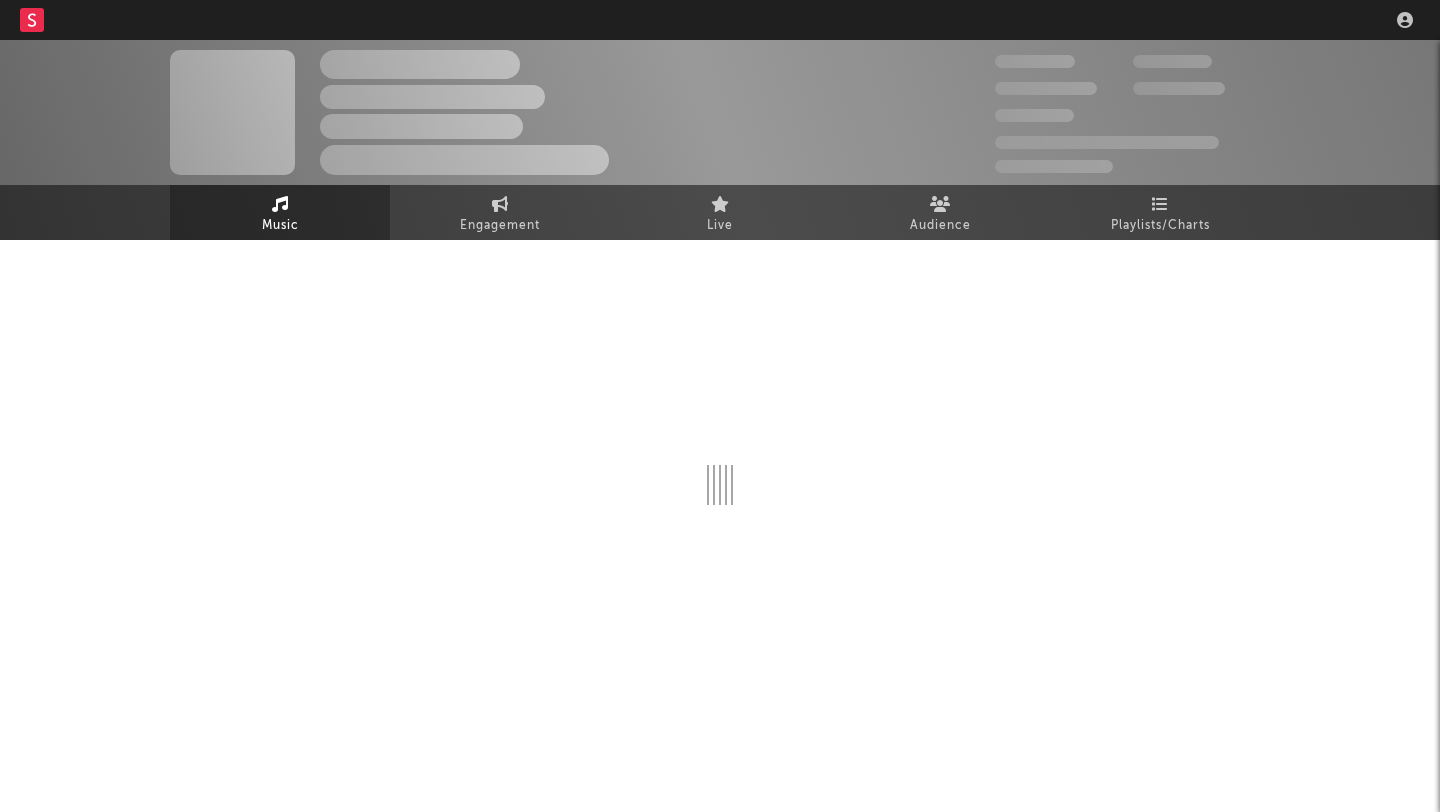 scroll, scrollTop: 0, scrollLeft: 0, axis: both 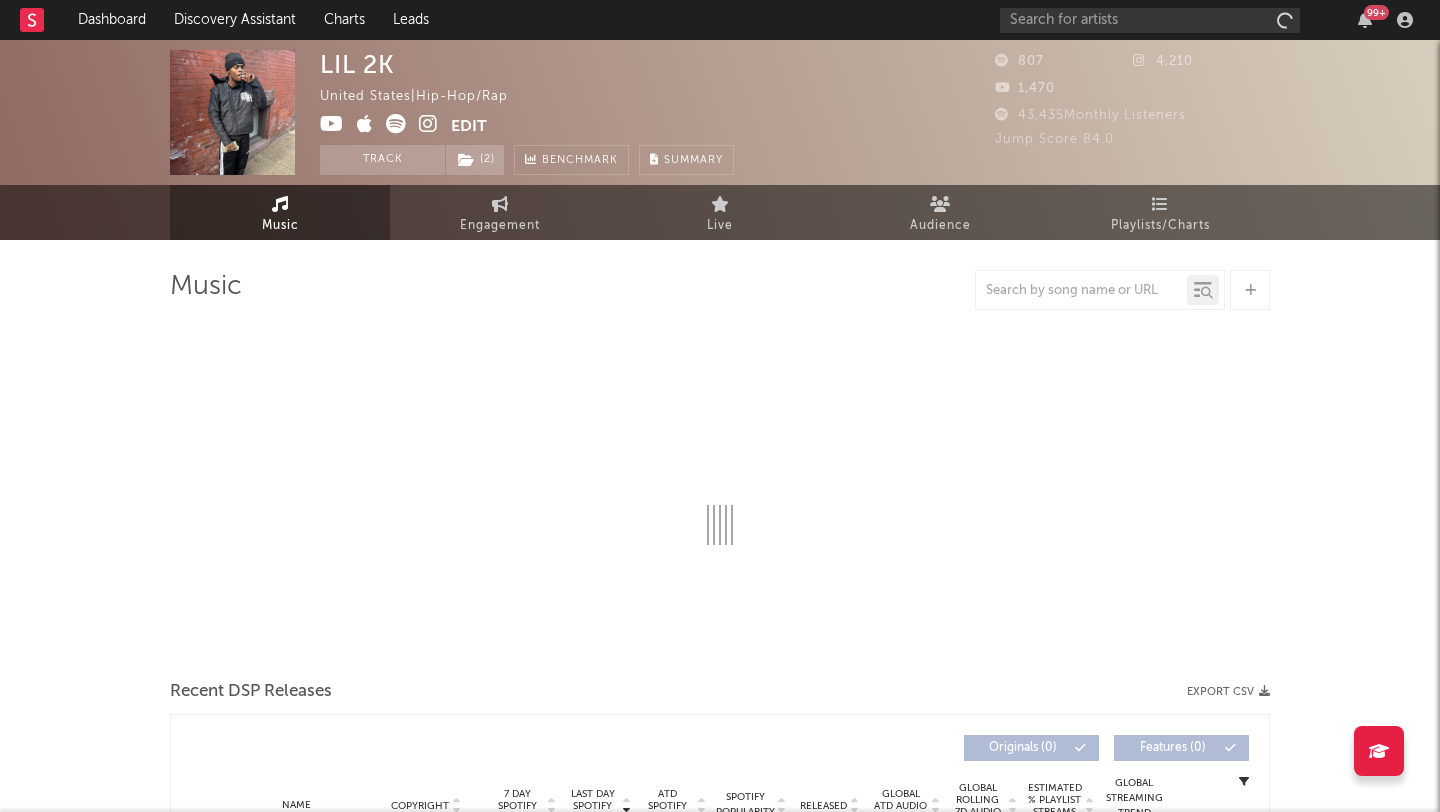 select on "6m" 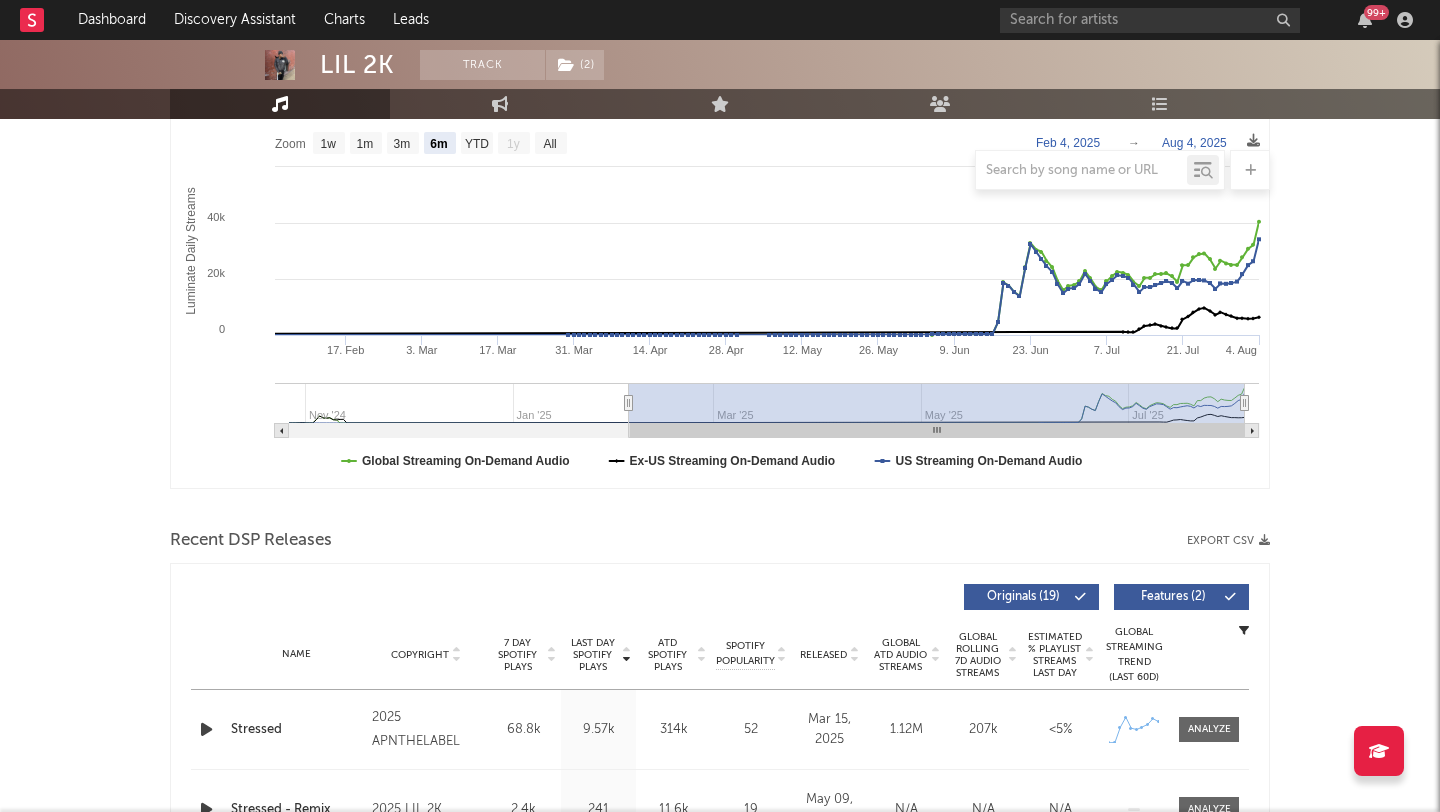 scroll, scrollTop: 405, scrollLeft: 0, axis: vertical 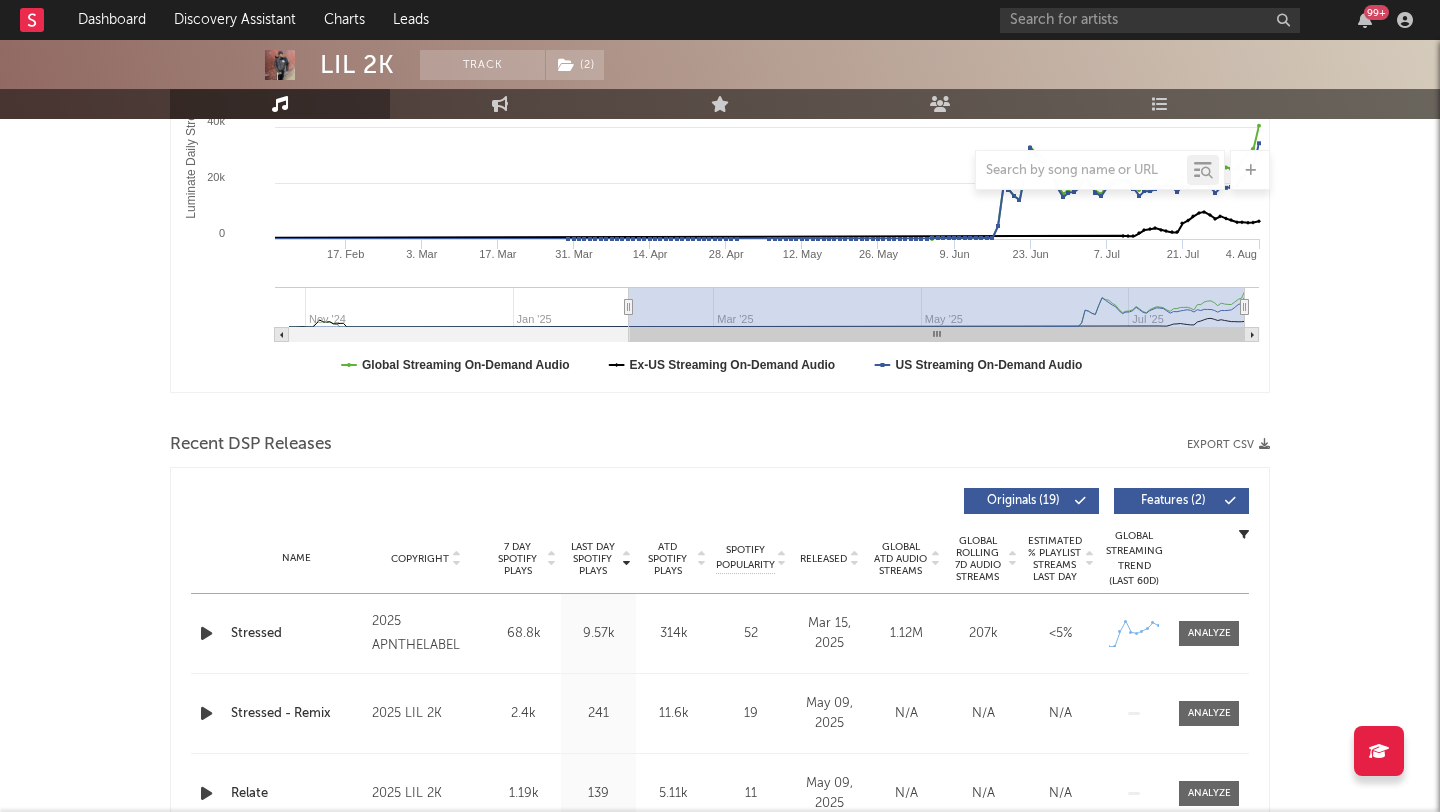 click at bounding box center [206, 633] 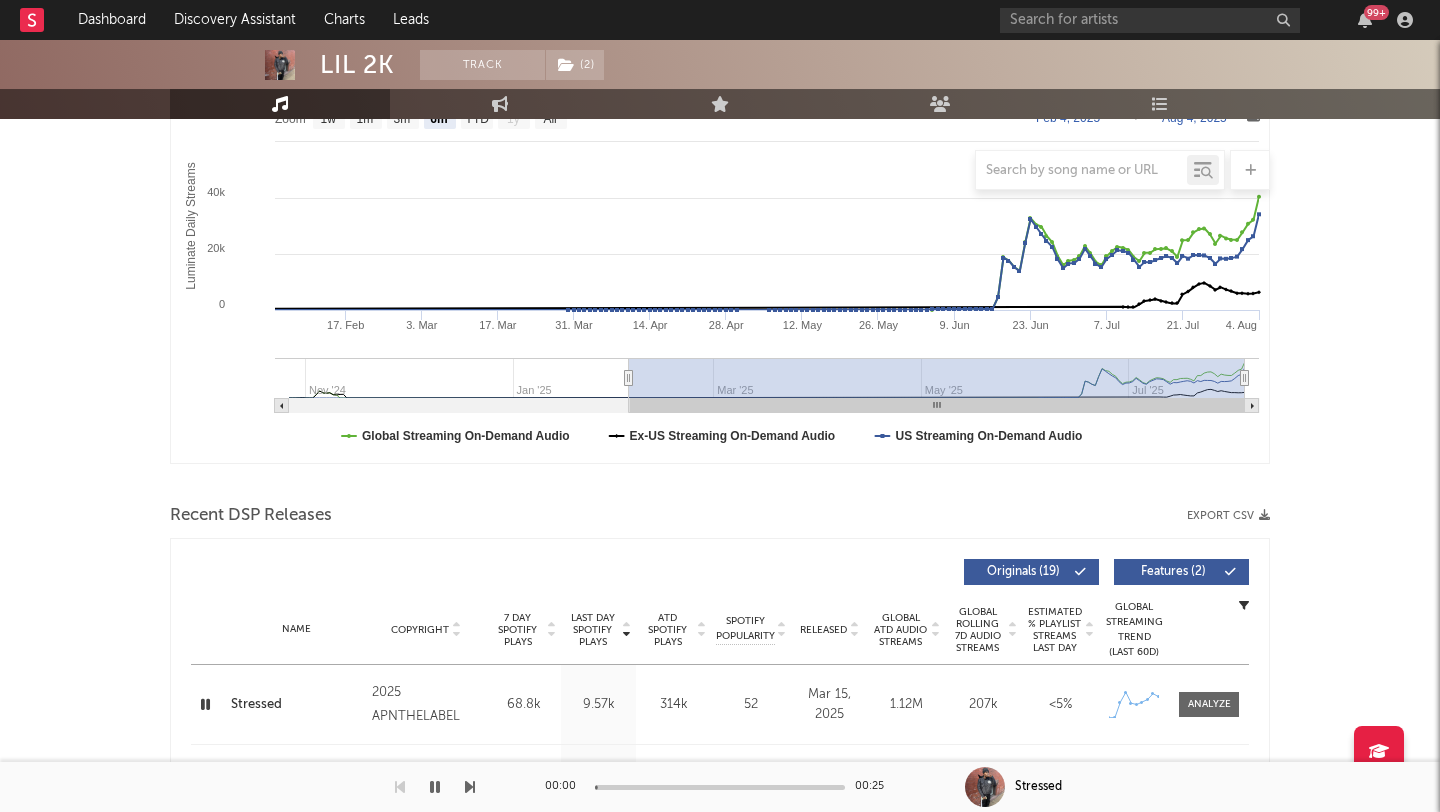 scroll, scrollTop: 198, scrollLeft: 0, axis: vertical 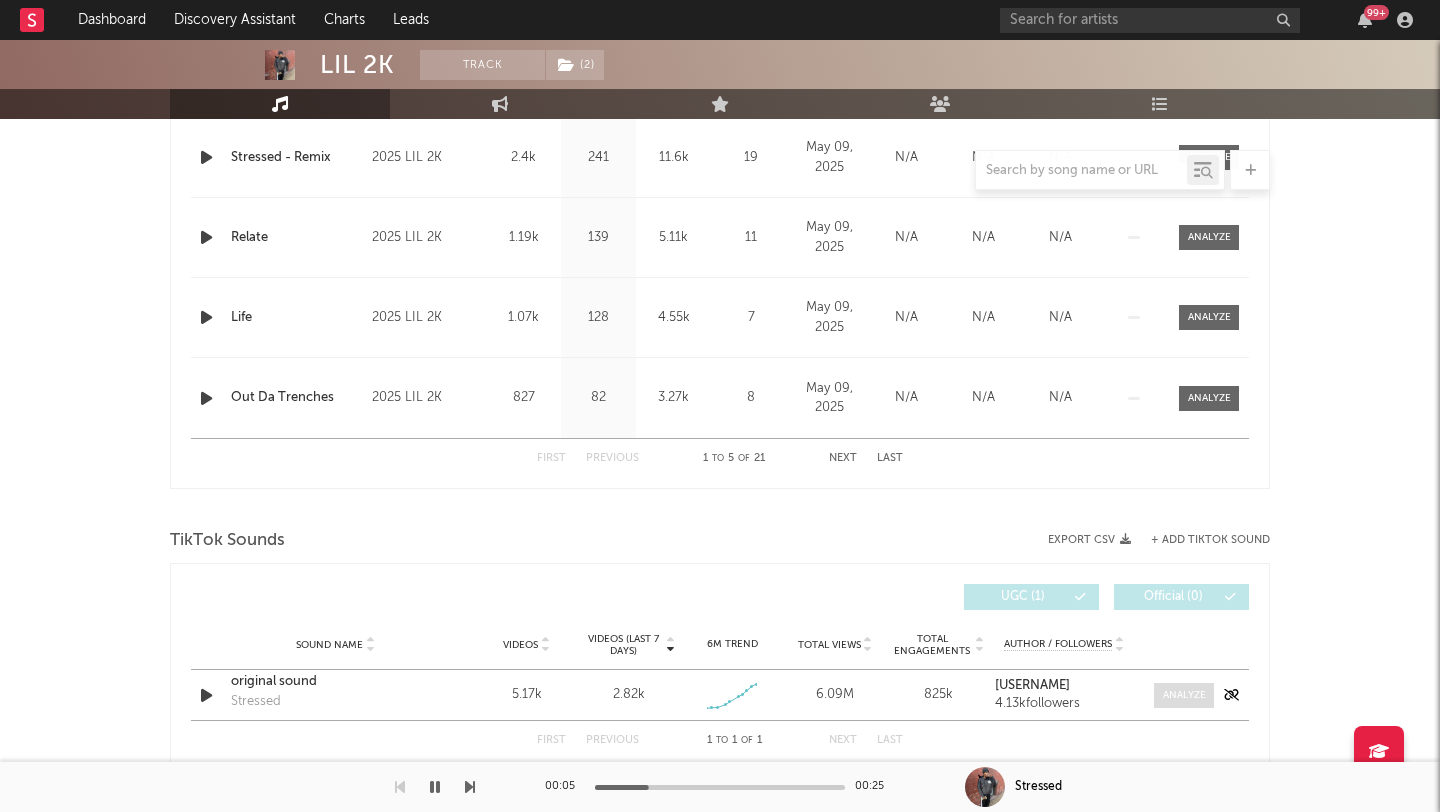 click at bounding box center [1184, 695] 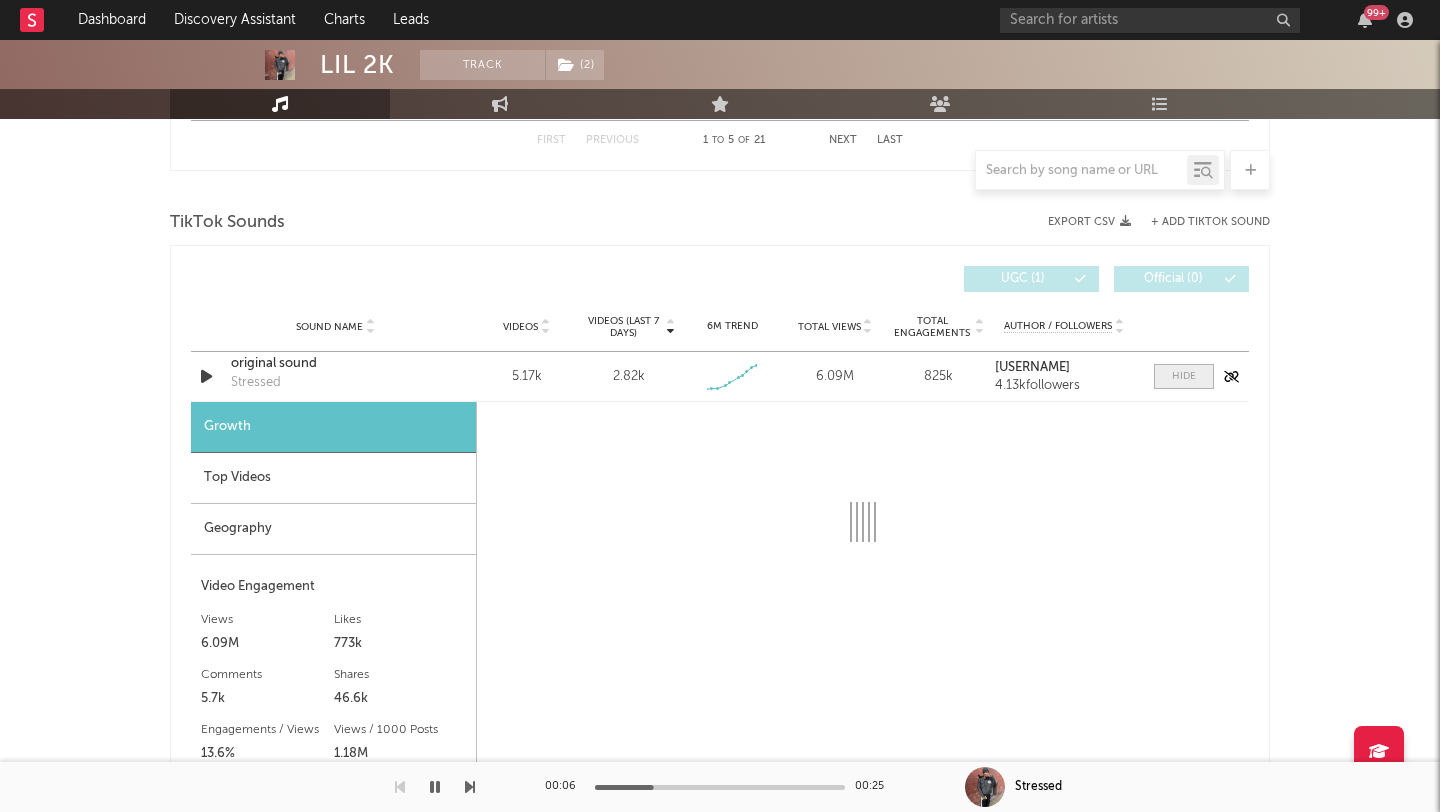 scroll, scrollTop: 1457, scrollLeft: 0, axis: vertical 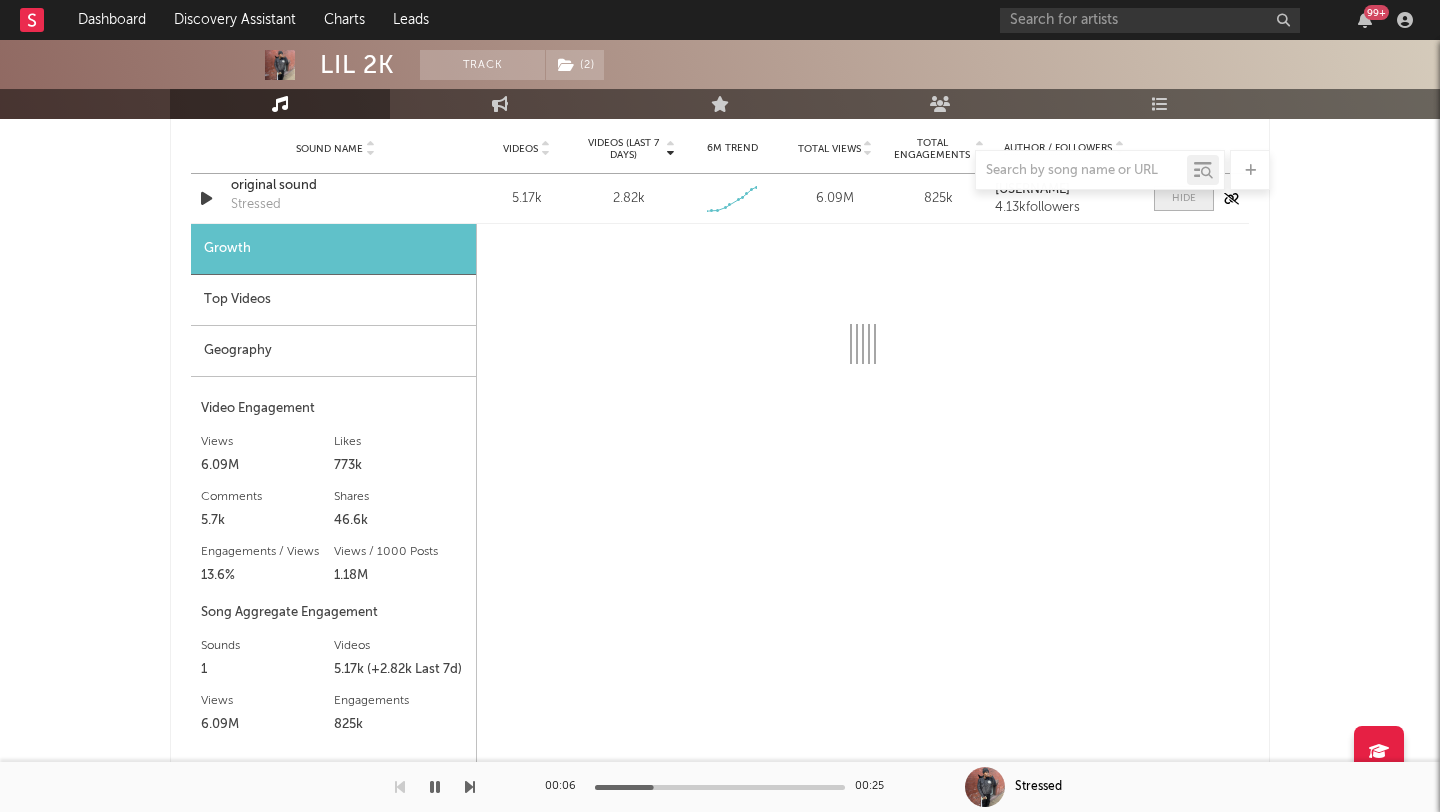 select on "1w" 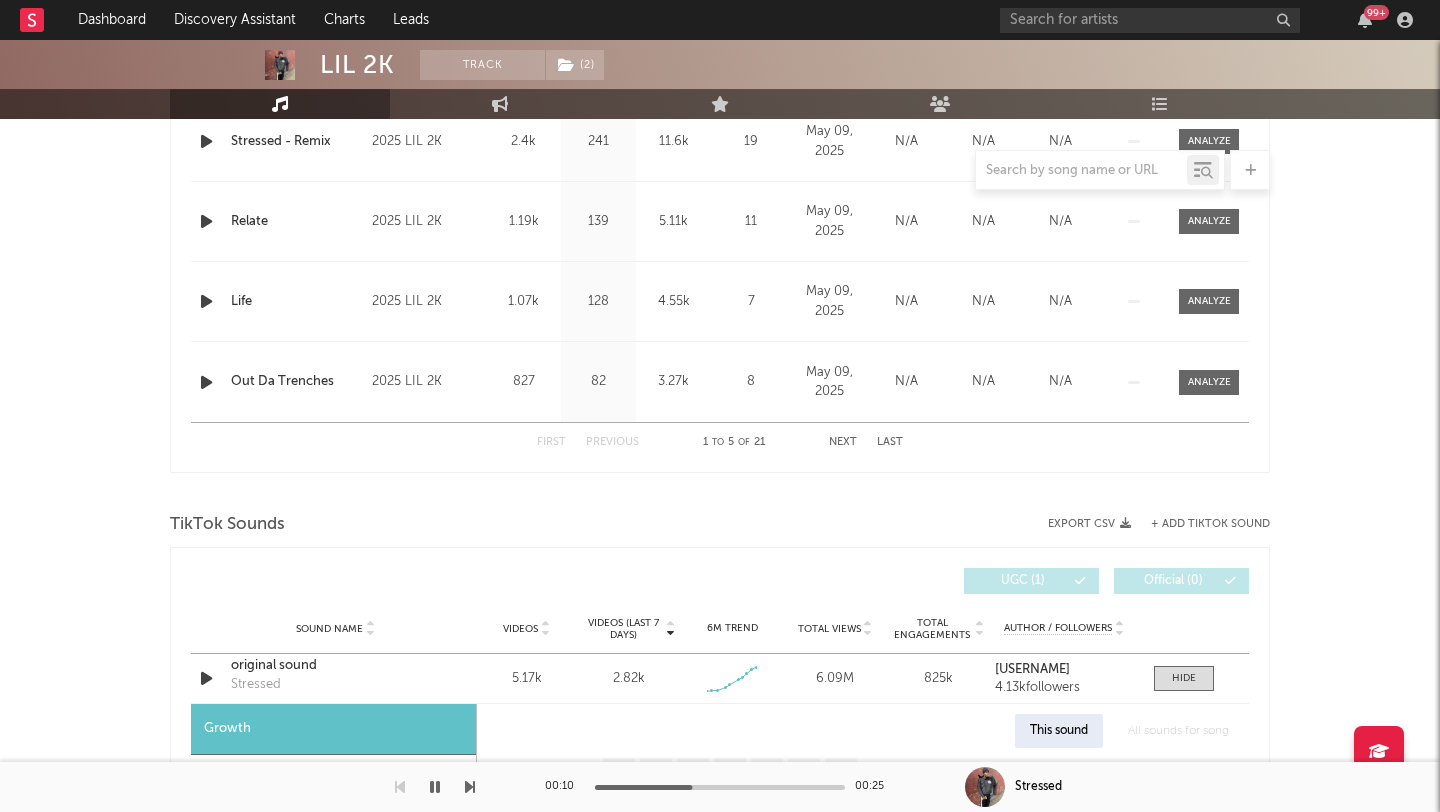scroll, scrollTop: 1372, scrollLeft: 0, axis: vertical 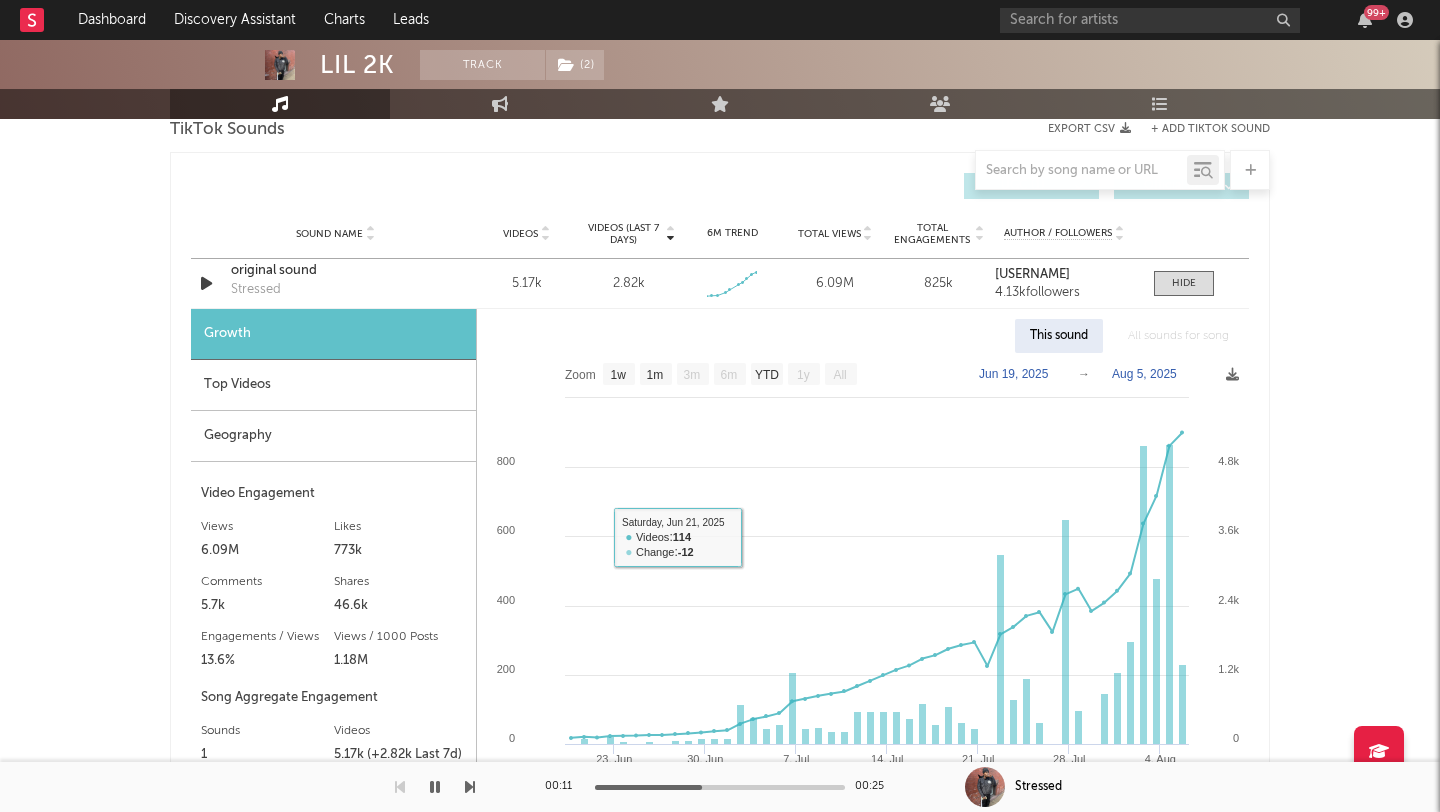 click on "Top Videos" at bounding box center [333, 385] 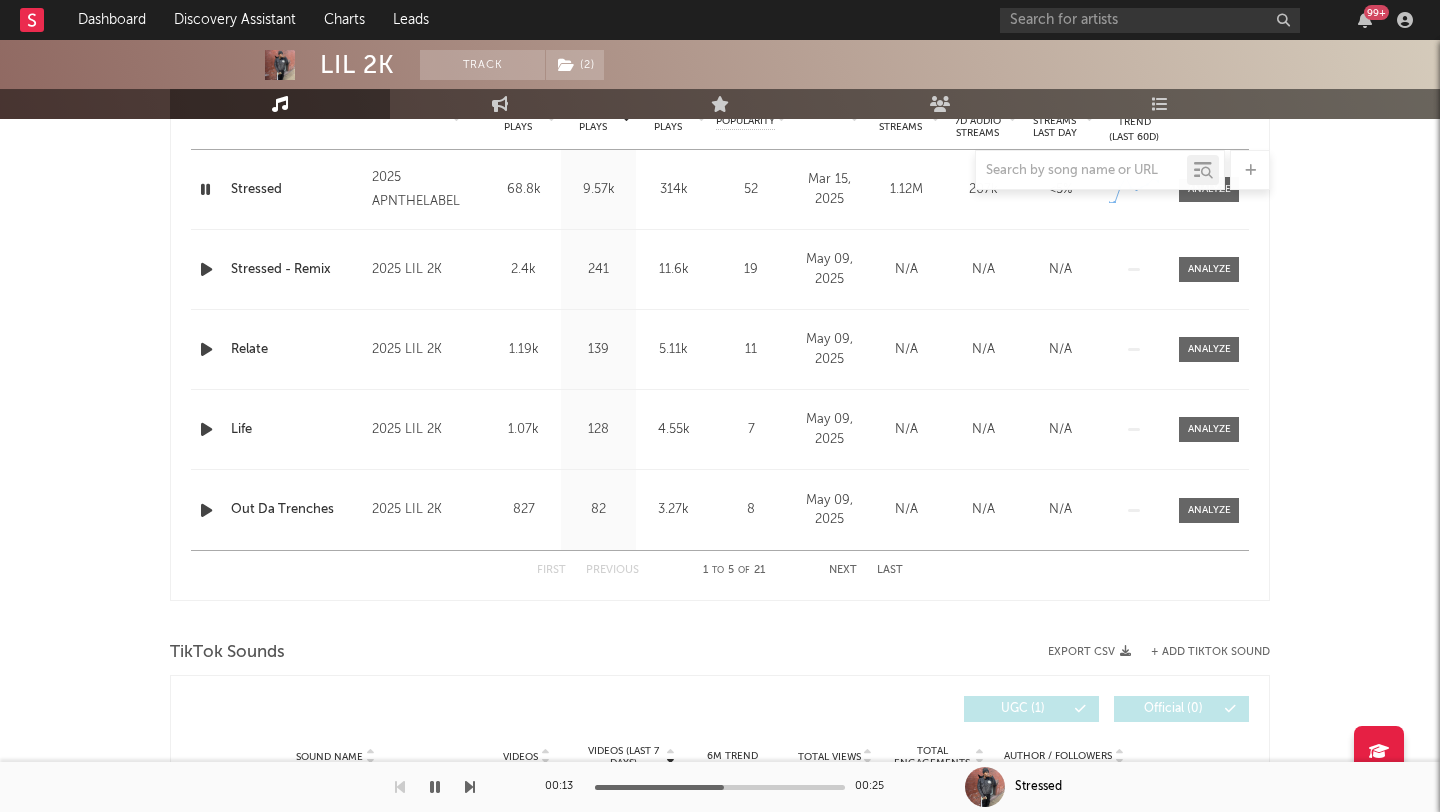 scroll, scrollTop: 1167, scrollLeft: 0, axis: vertical 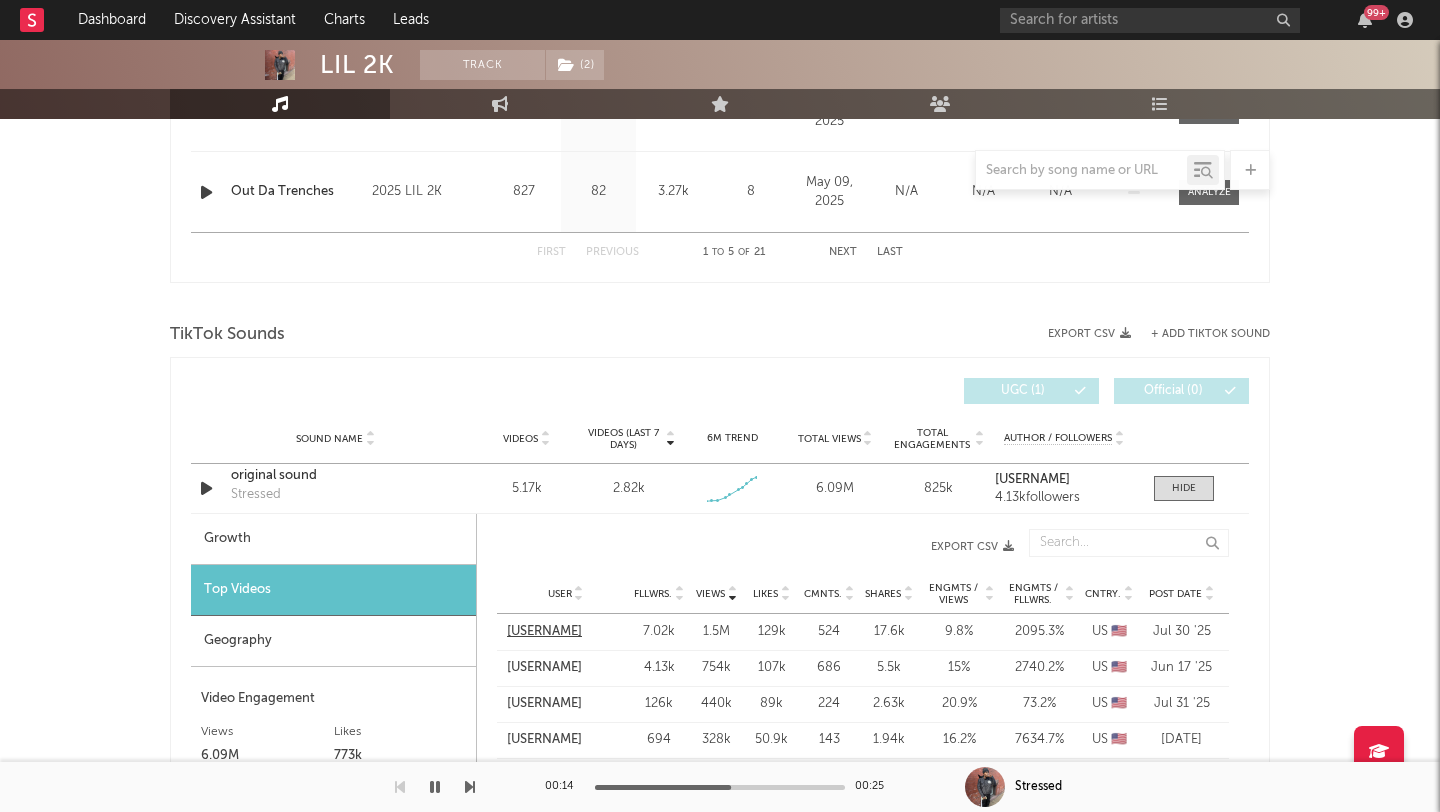 click on "@smokzyann" at bounding box center (544, 632) 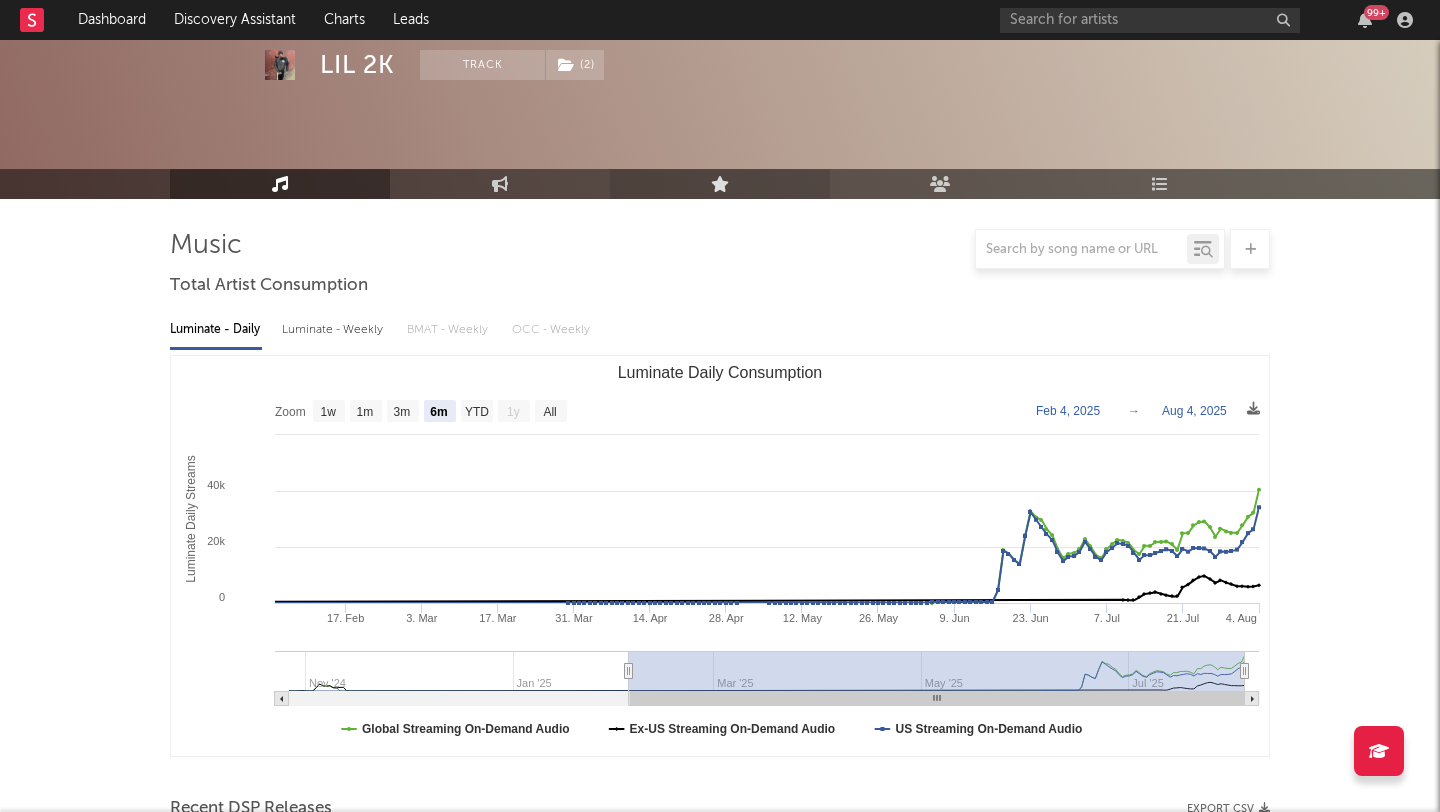 scroll, scrollTop: 0, scrollLeft: 0, axis: both 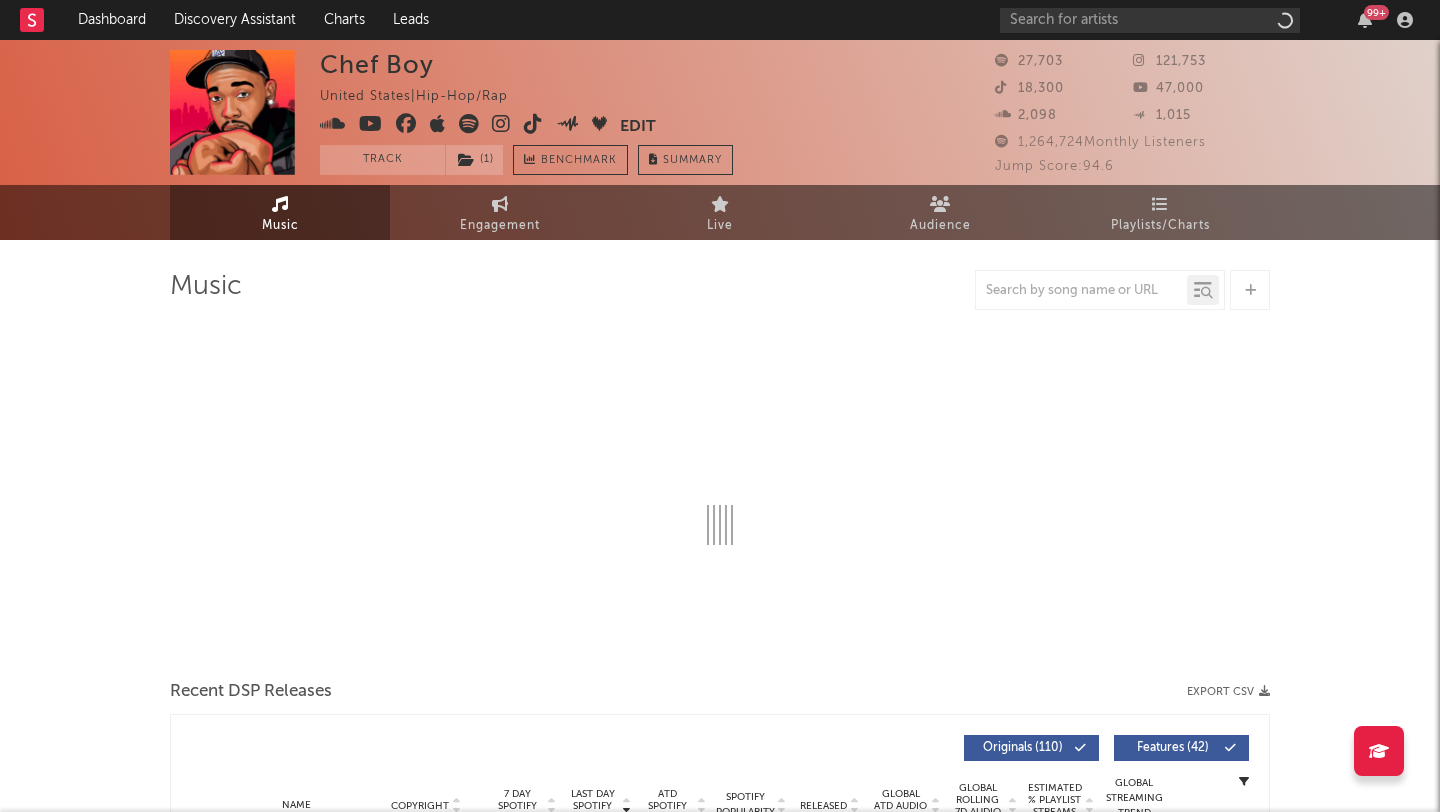 select on "6m" 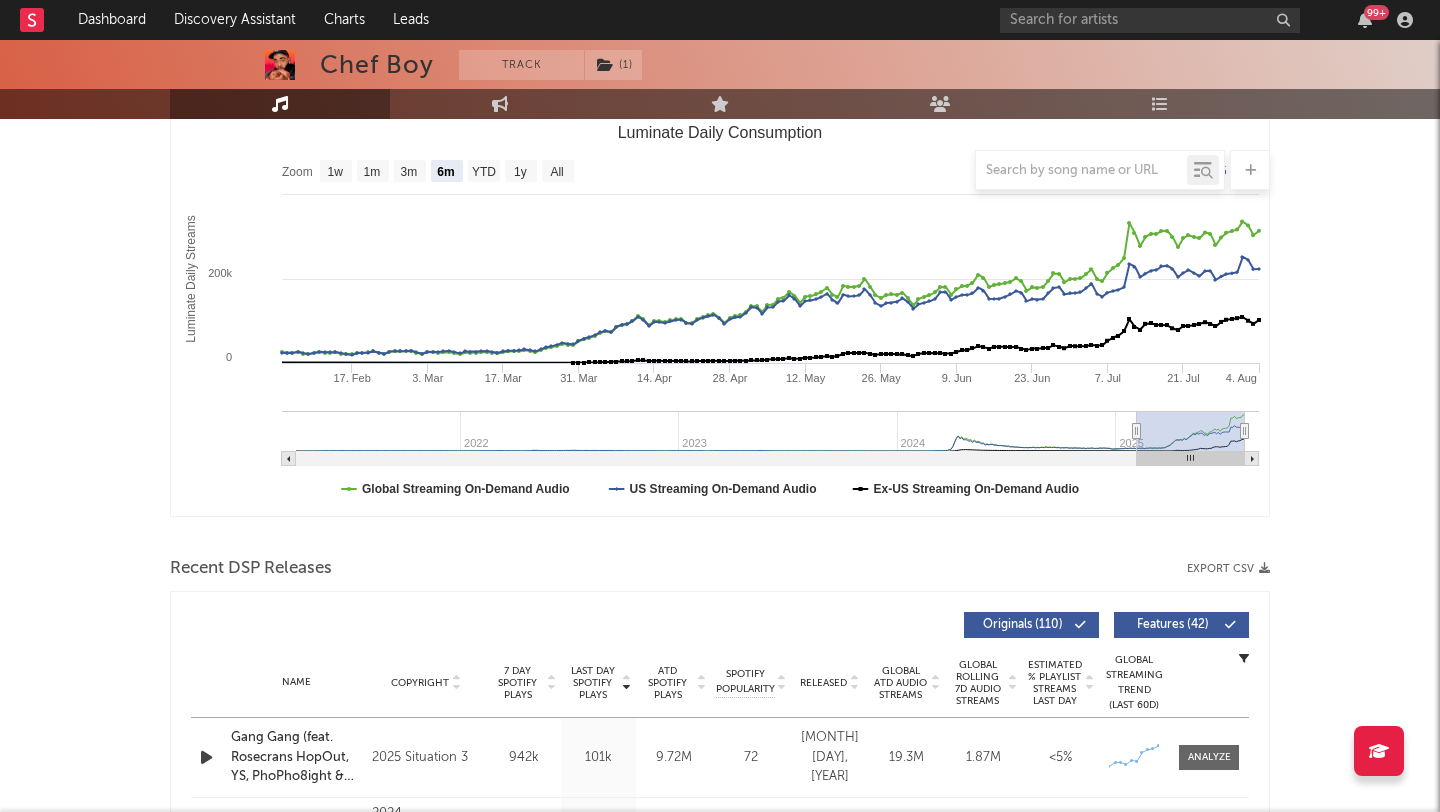 scroll, scrollTop: 214, scrollLeft: 0, axis: vertical 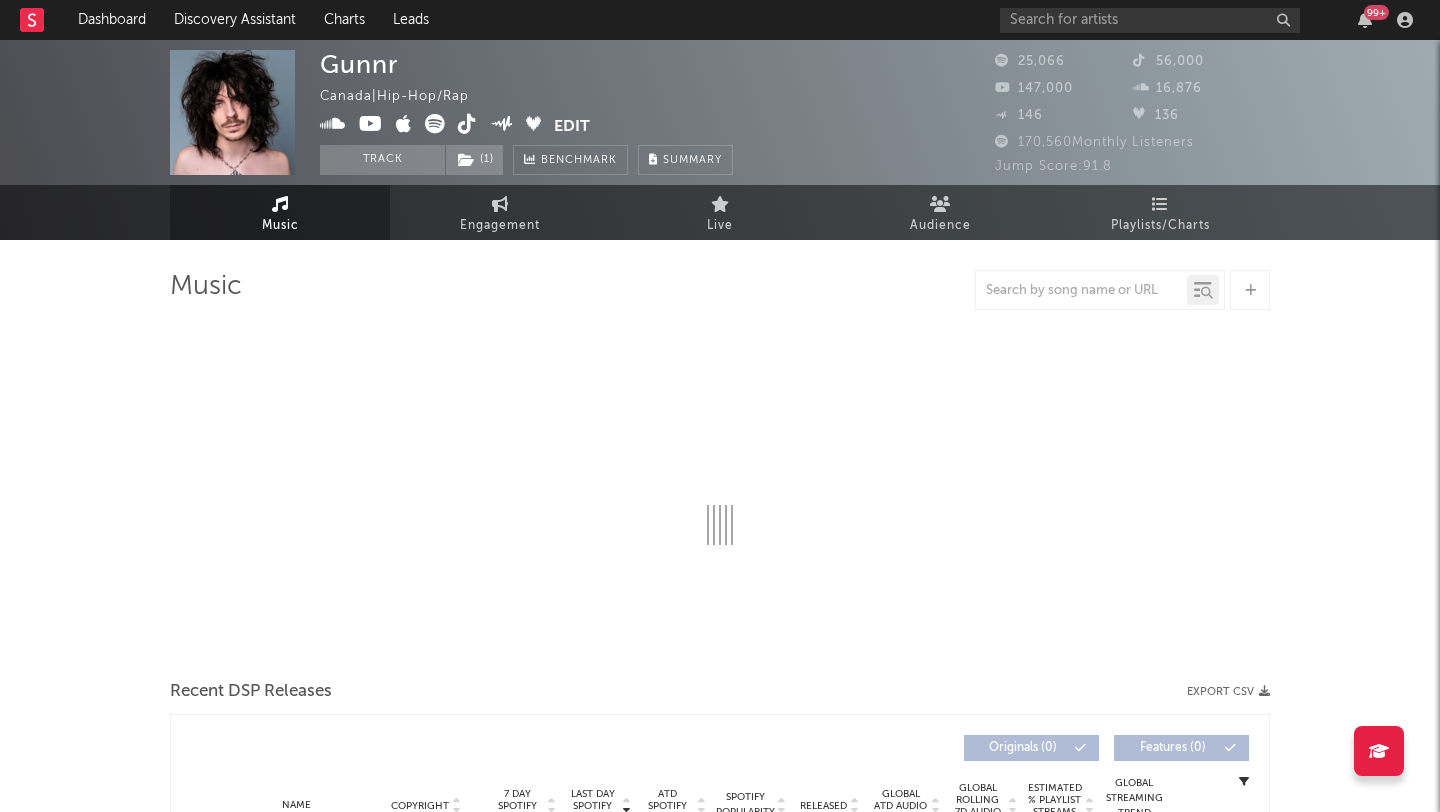 select on "6m" 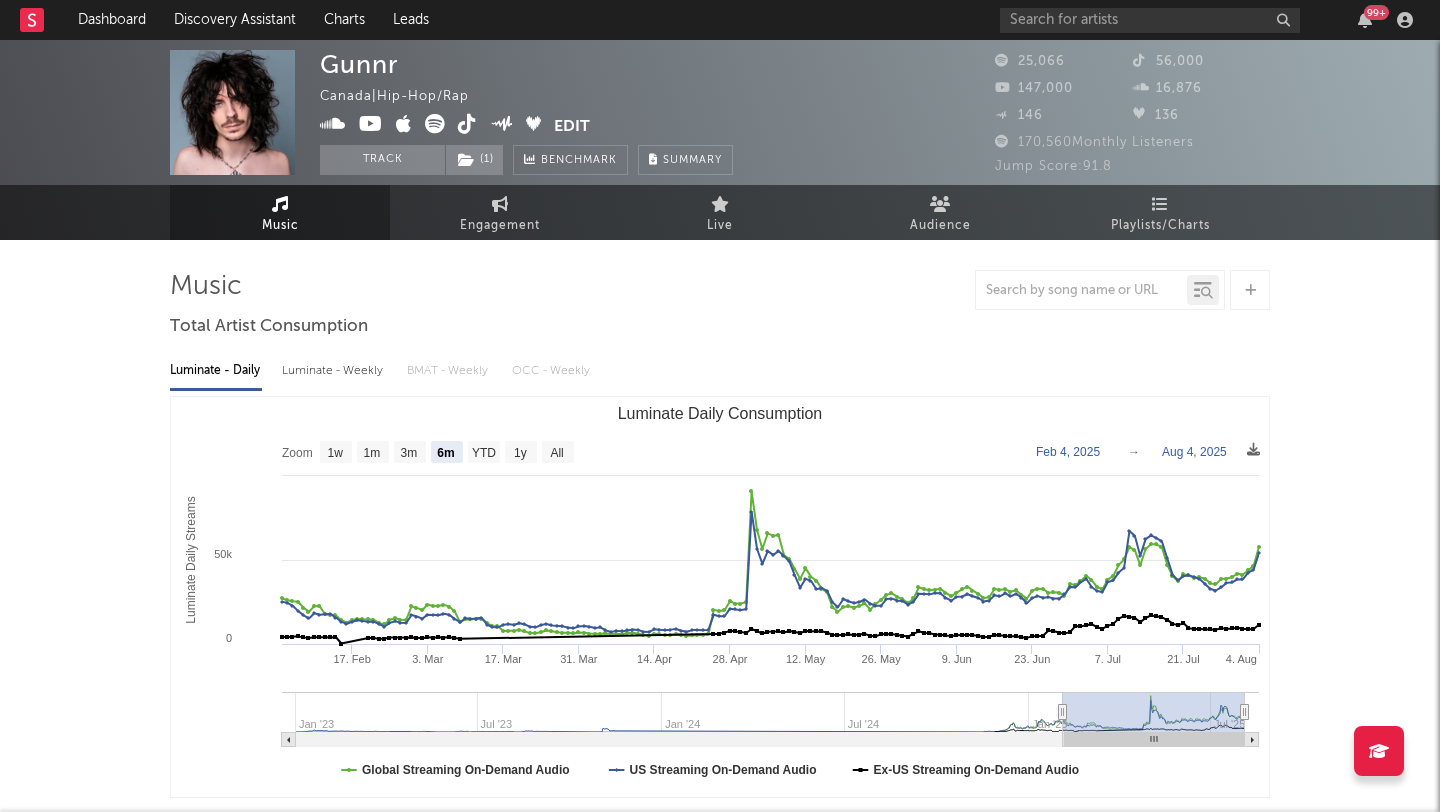 scroll, scrollTop: 0, scrollLeft: 0, axis: both 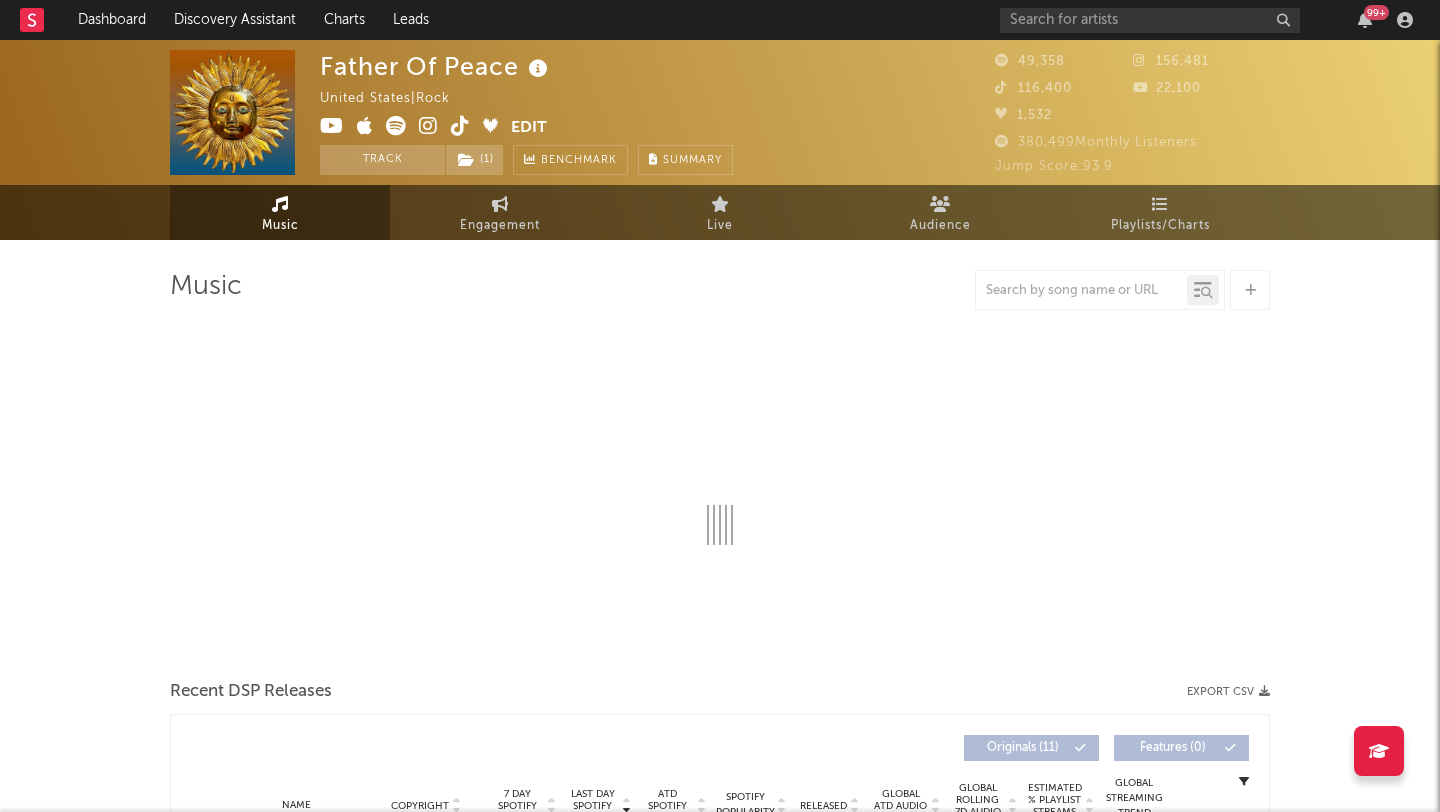 select on "6m" 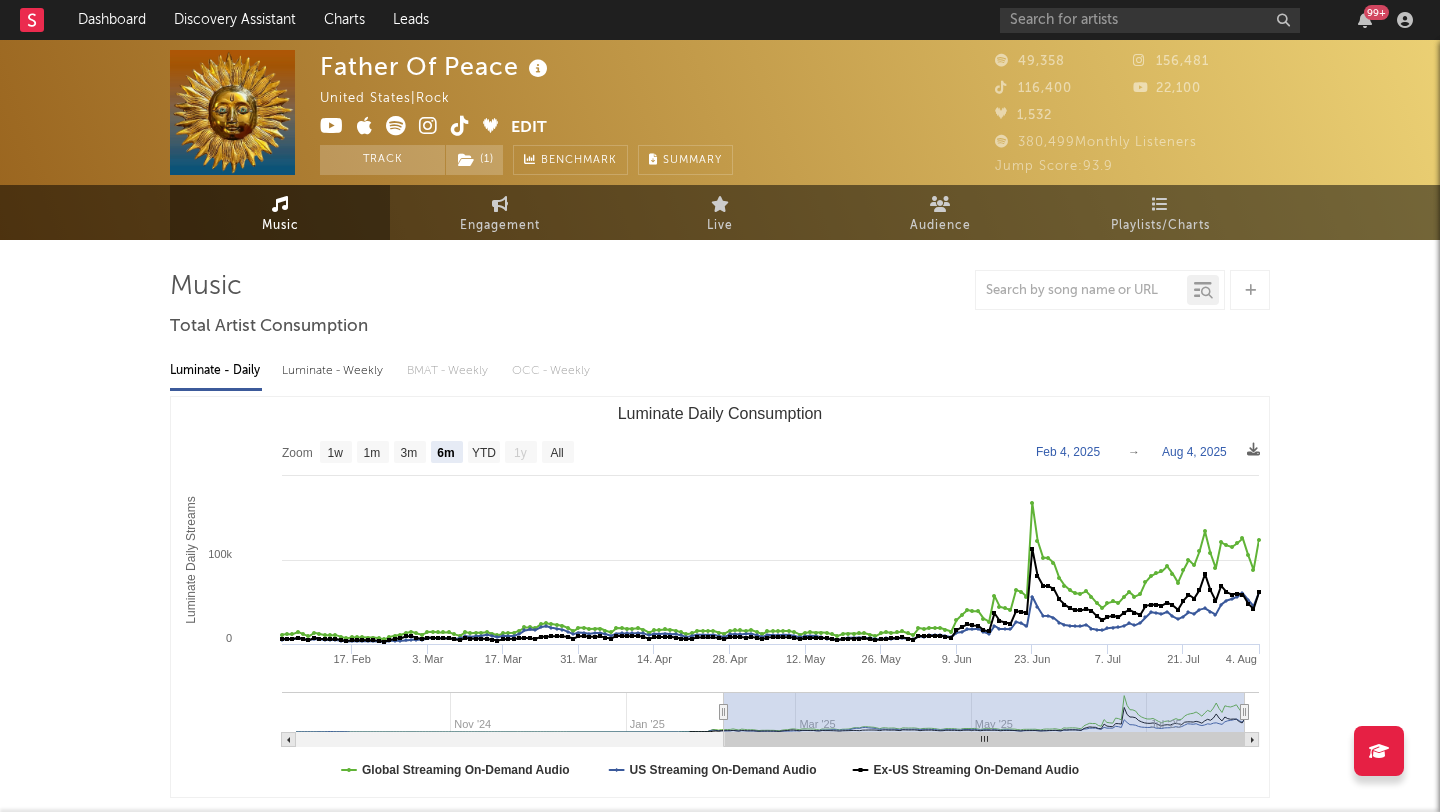 scroll, scrollTop: 0, scrollLeft: 0, axis: both 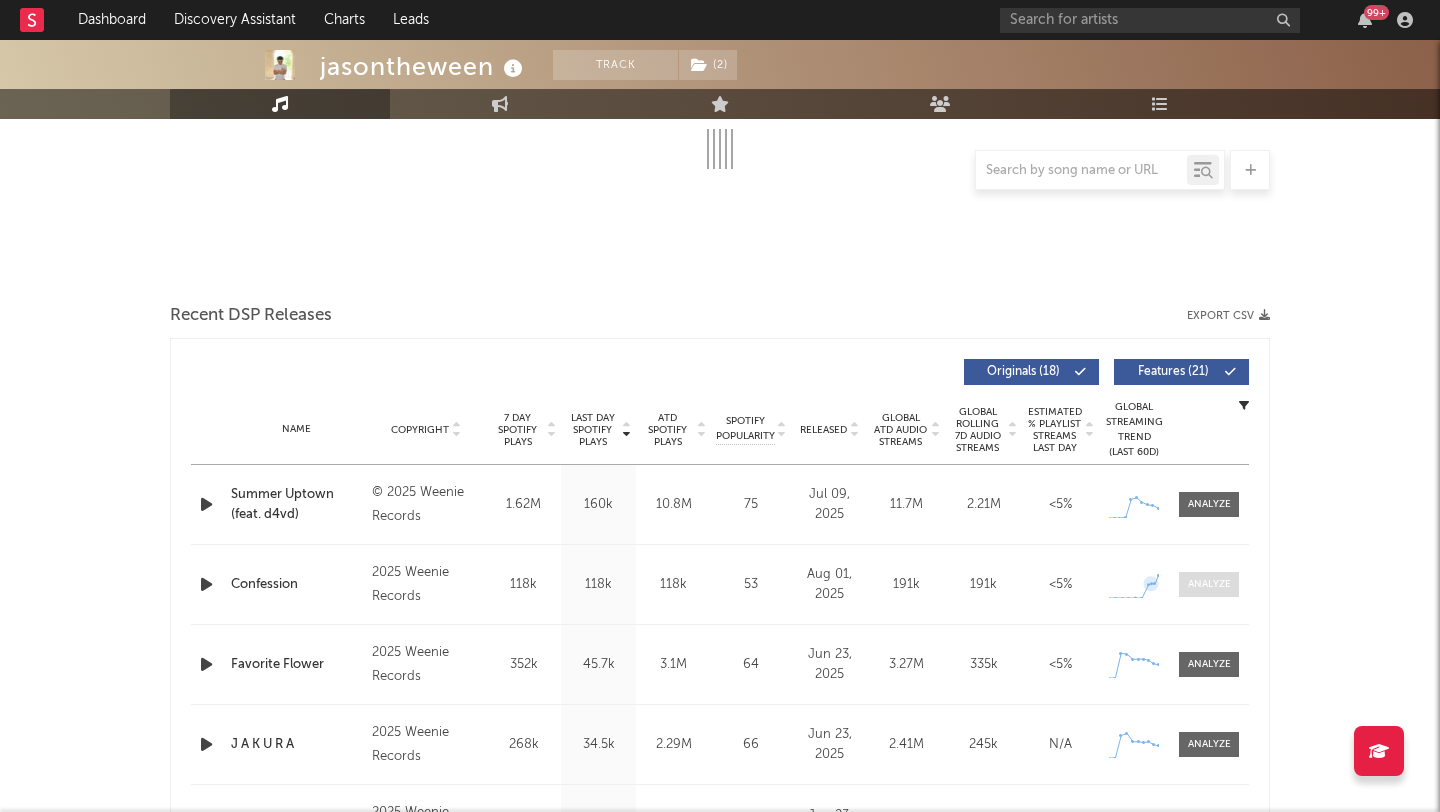 click at bounding box center (1209, 584) 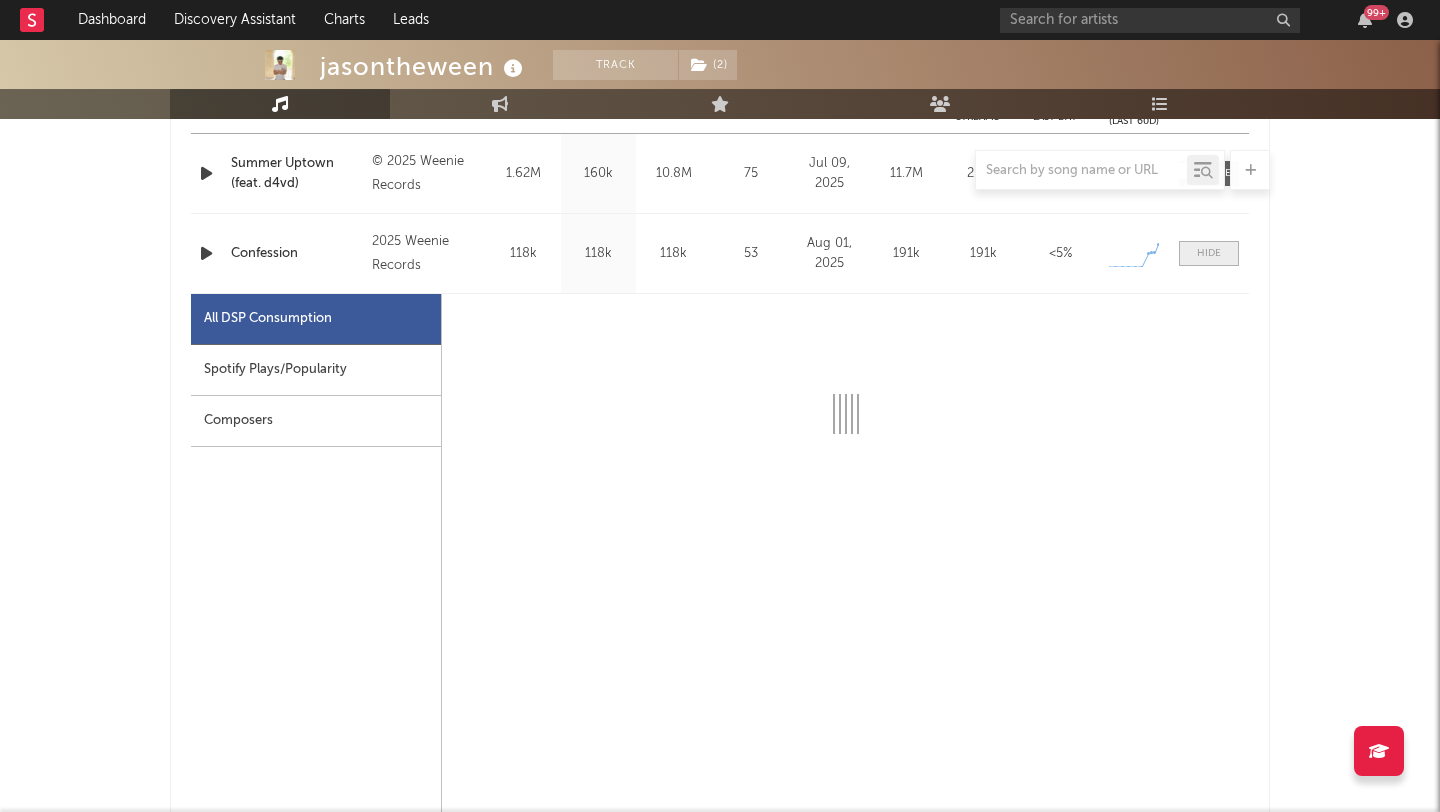 select on "6m" 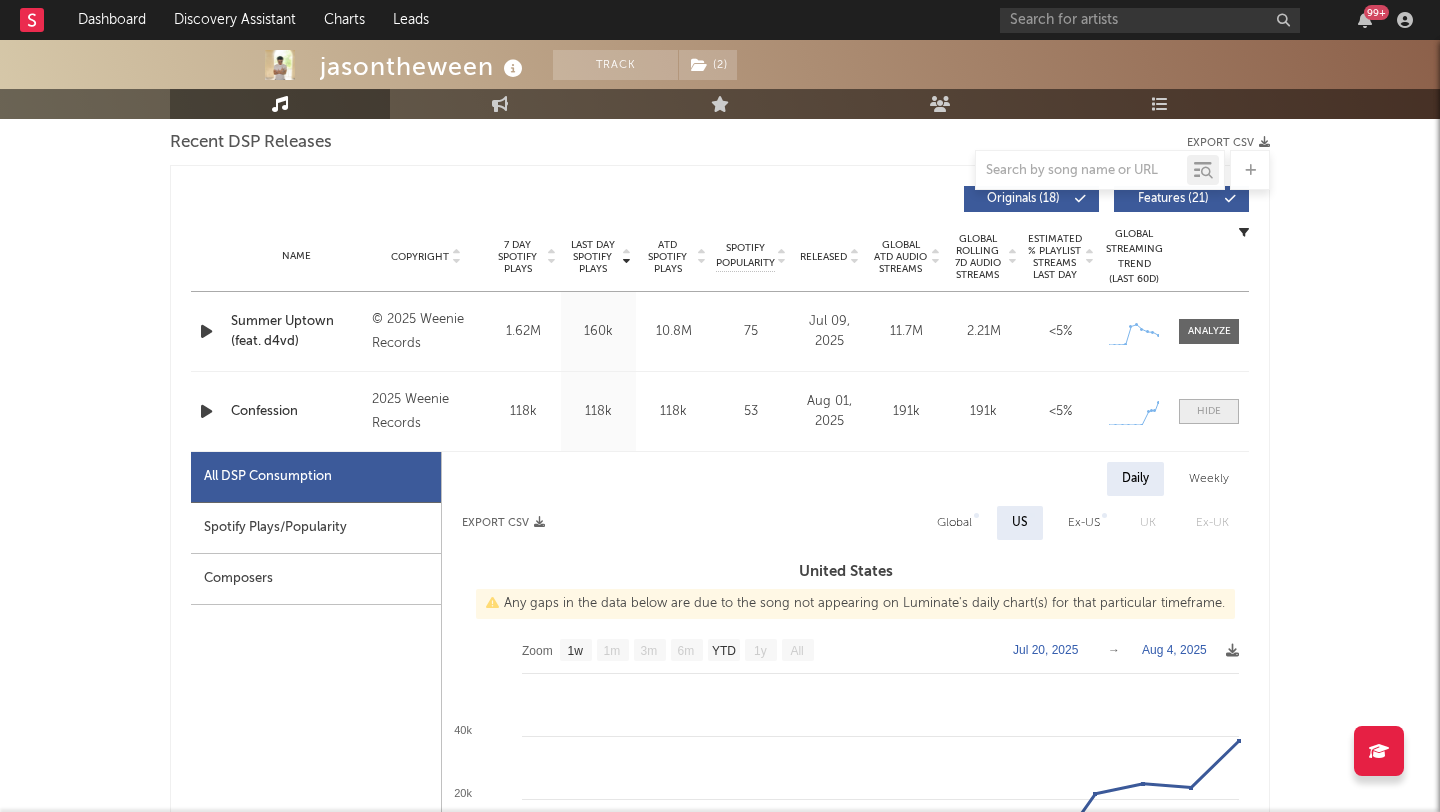 scroll, scrollTop: 955, scrollLeft: 0, axis: vertical 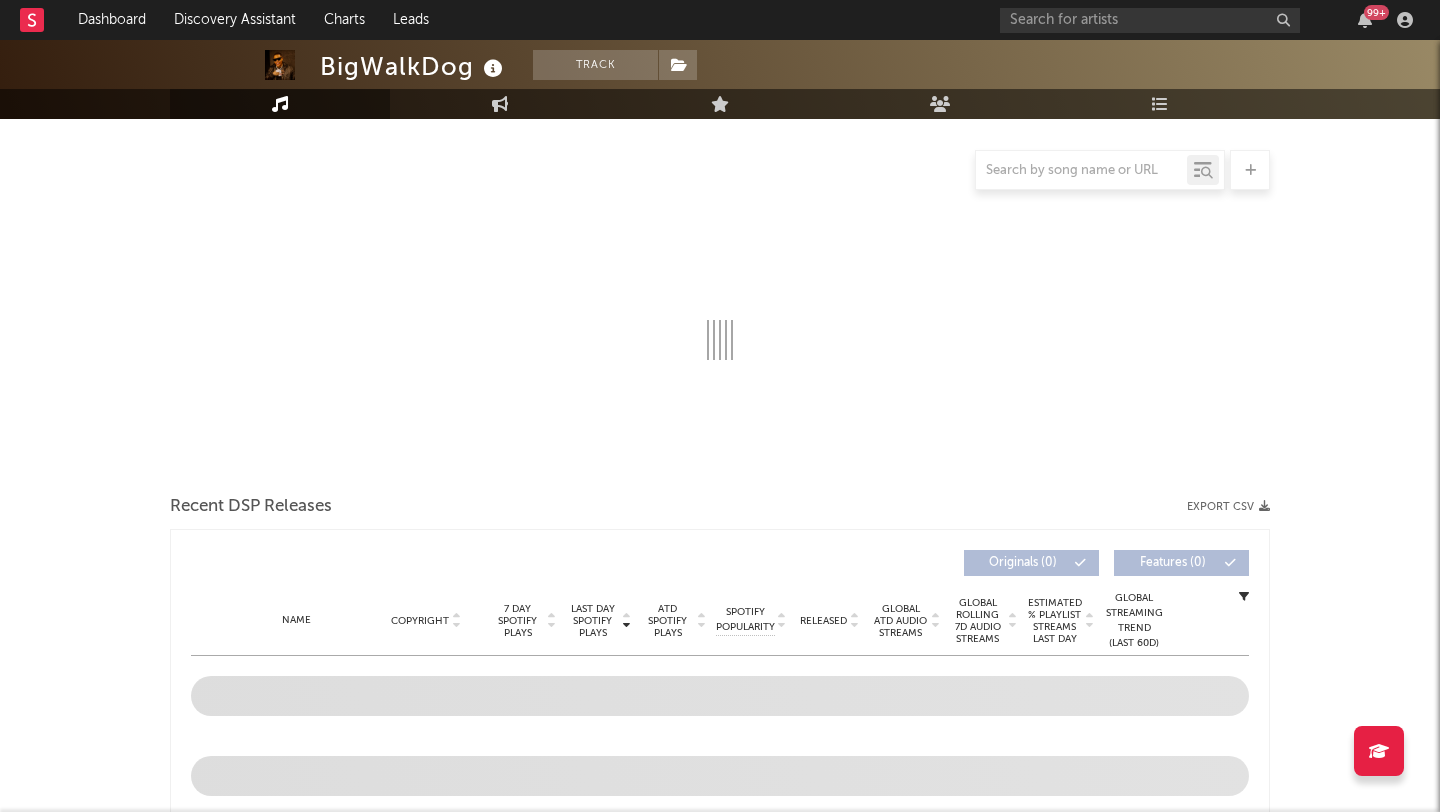 select on "6m" 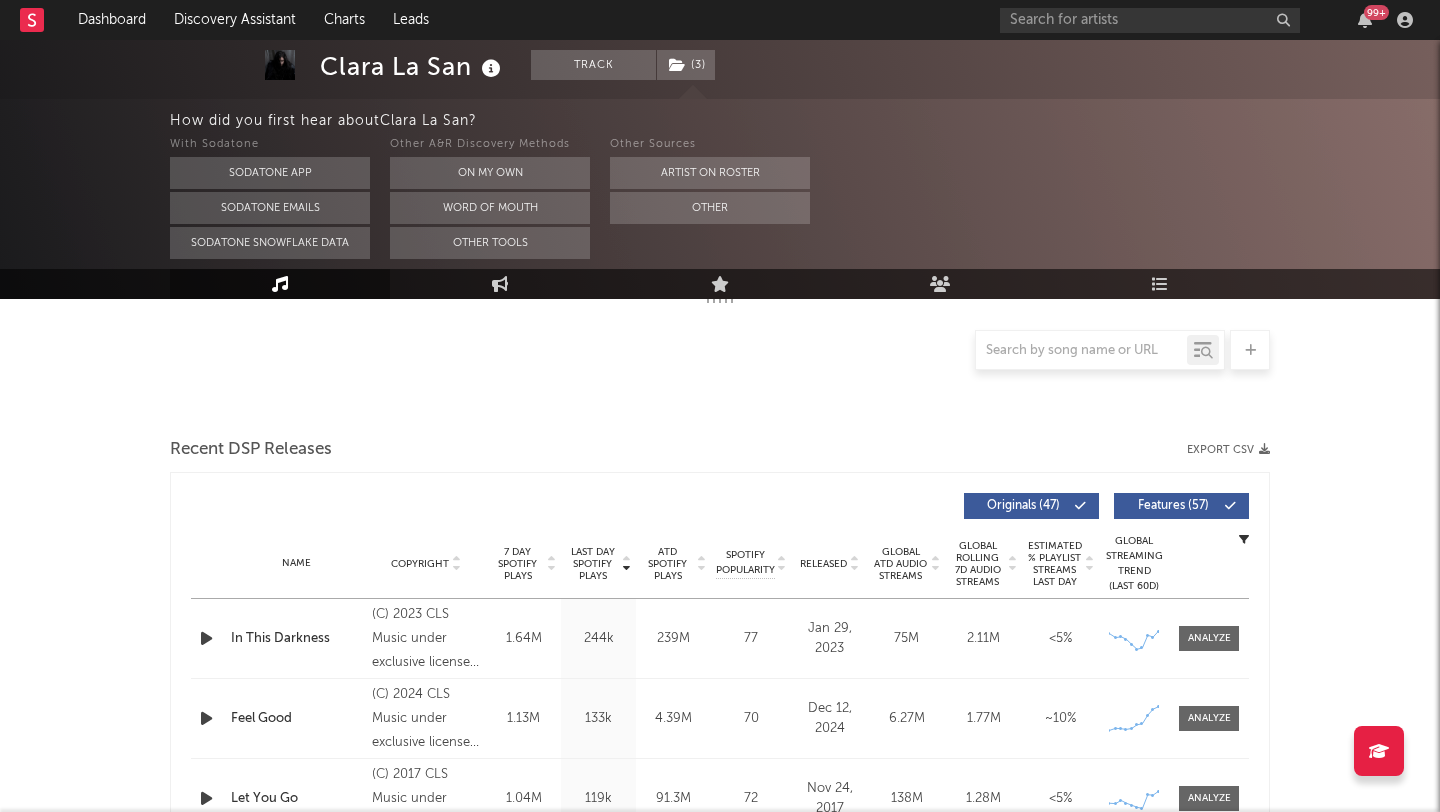 scroll, scrollTop: 461, scrollLeft: 0, axis: vertical 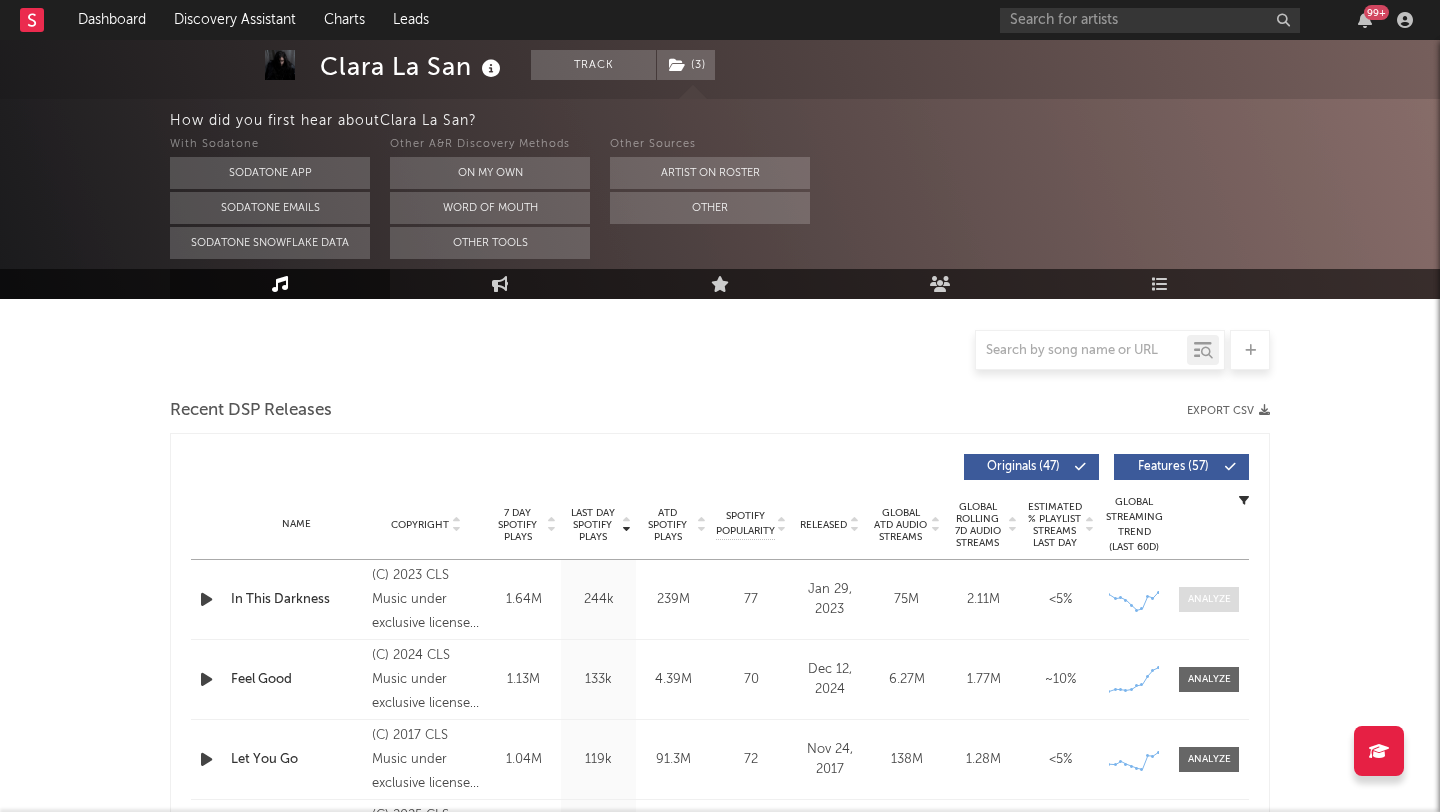 select on "6m" 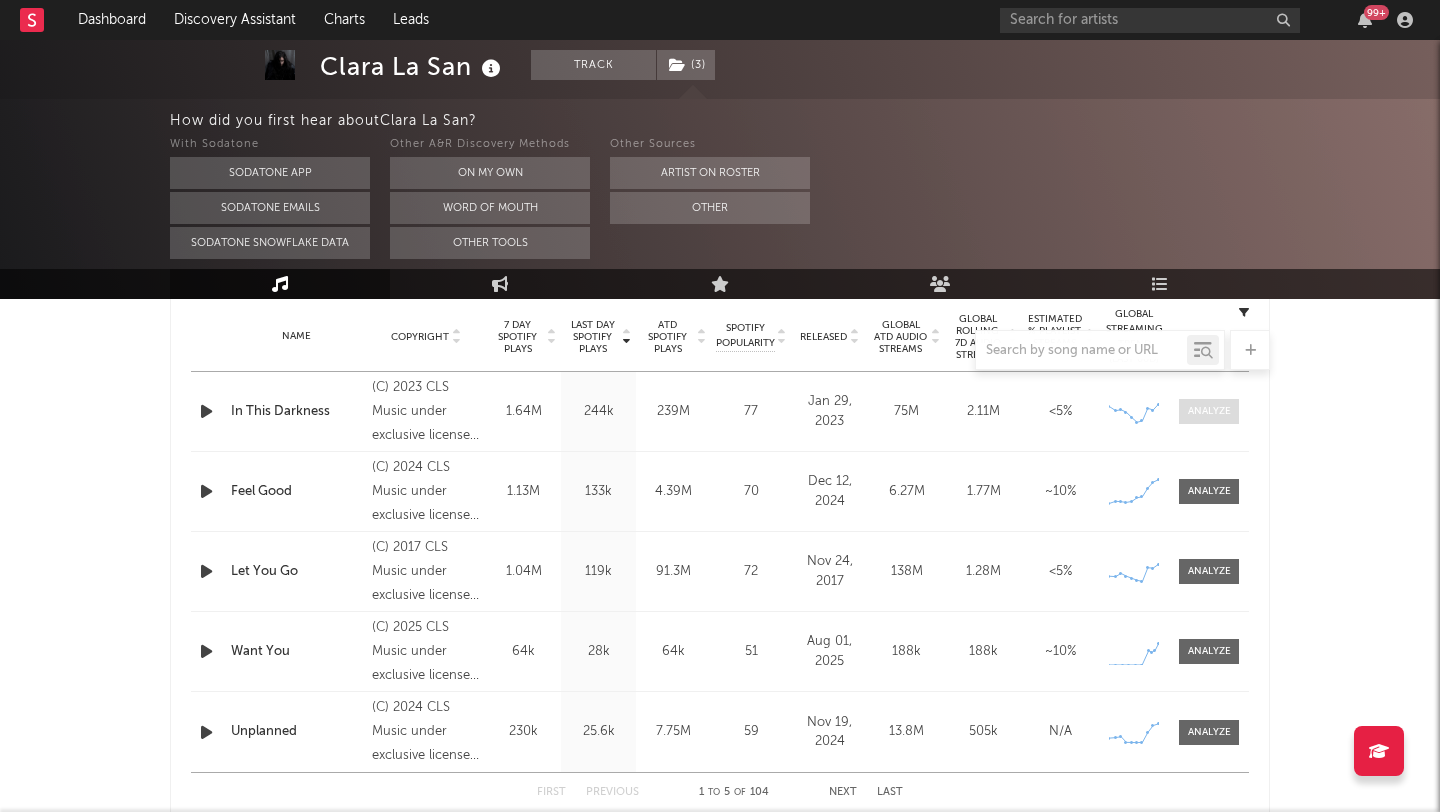 scroll, scrollTop: 840, scrollLeft: 0, axis: vertical 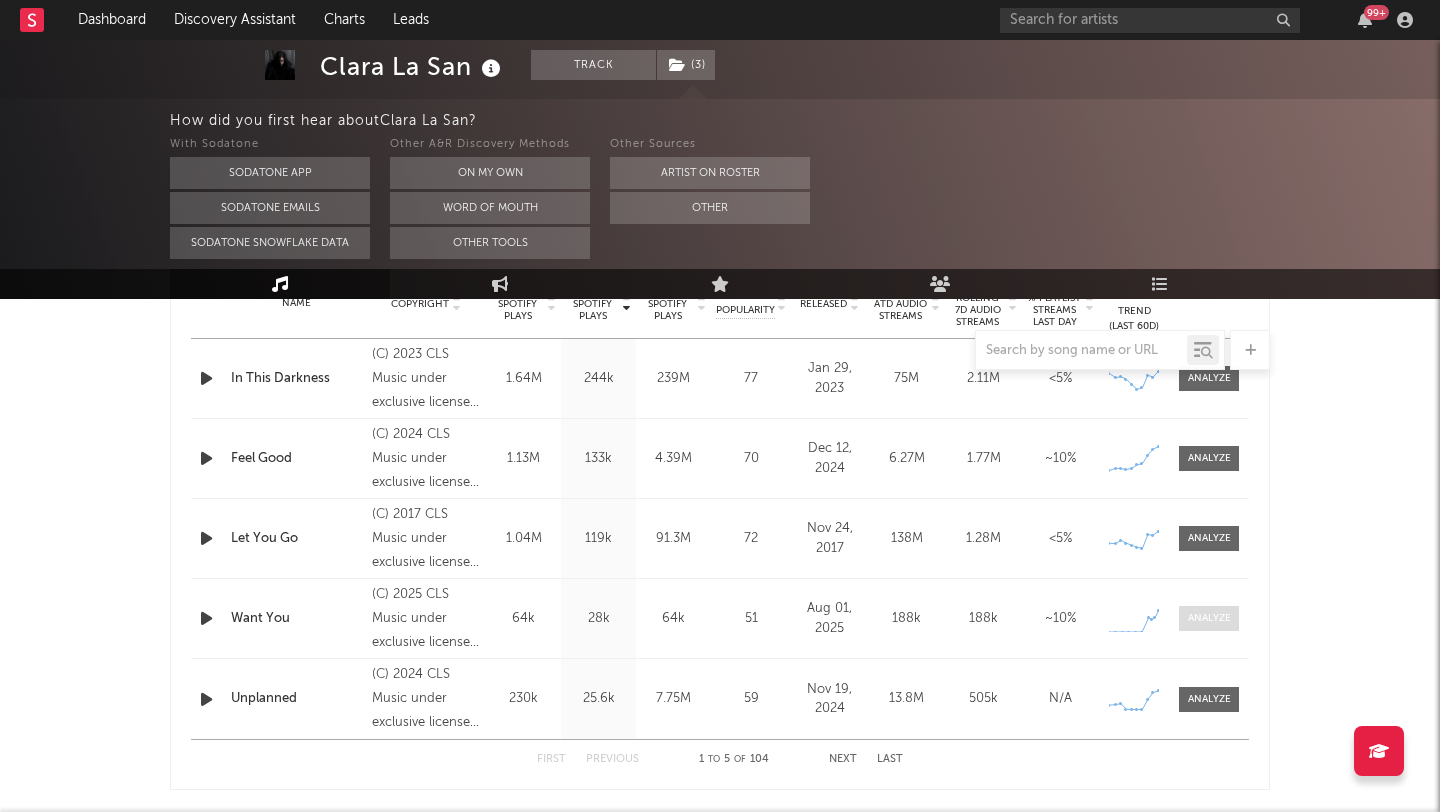 click at bounding box center (1209, 618) 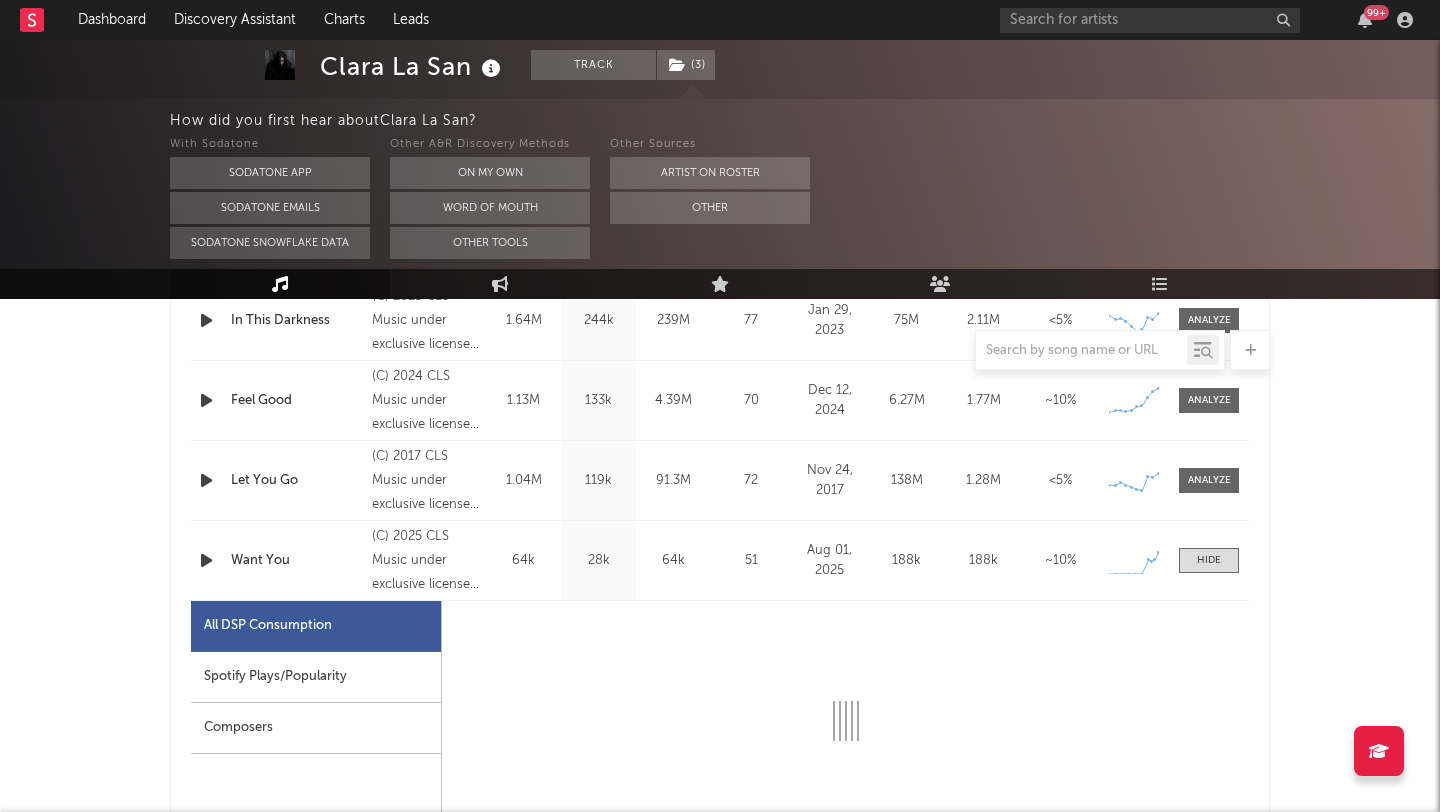 select on "1w" 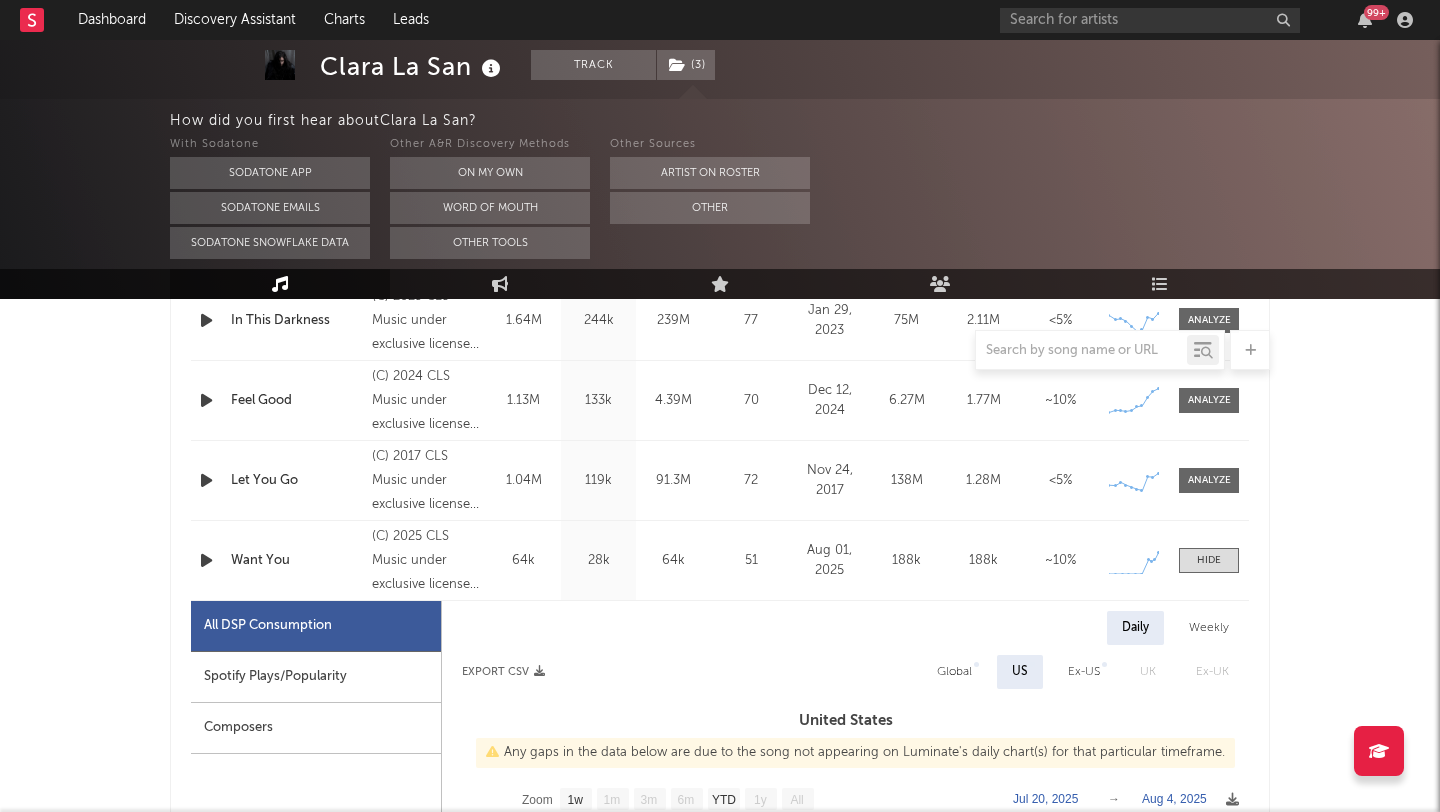 scroll, scrollTop: 1213, scrollLeft: 0, axis: vertical 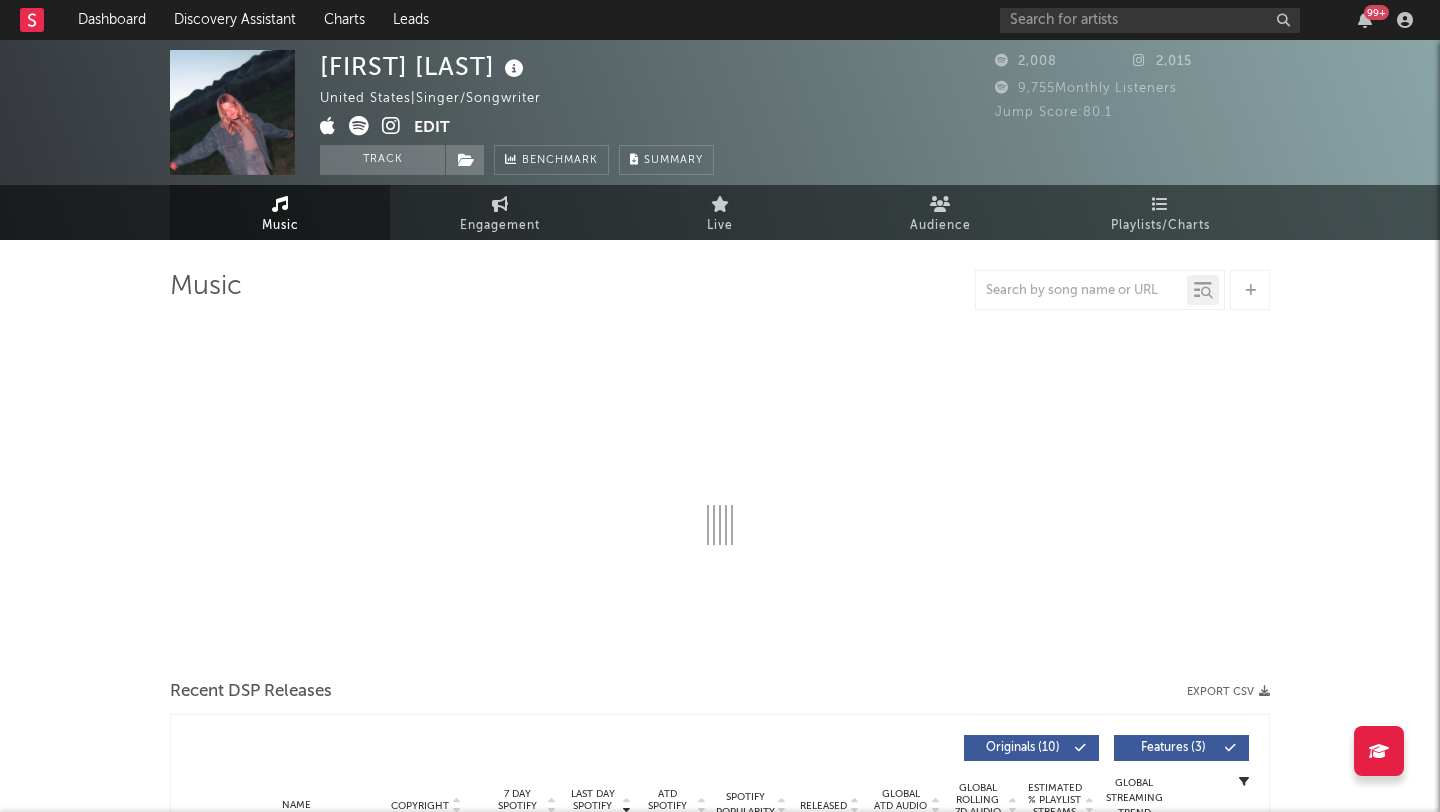 select on "6m" 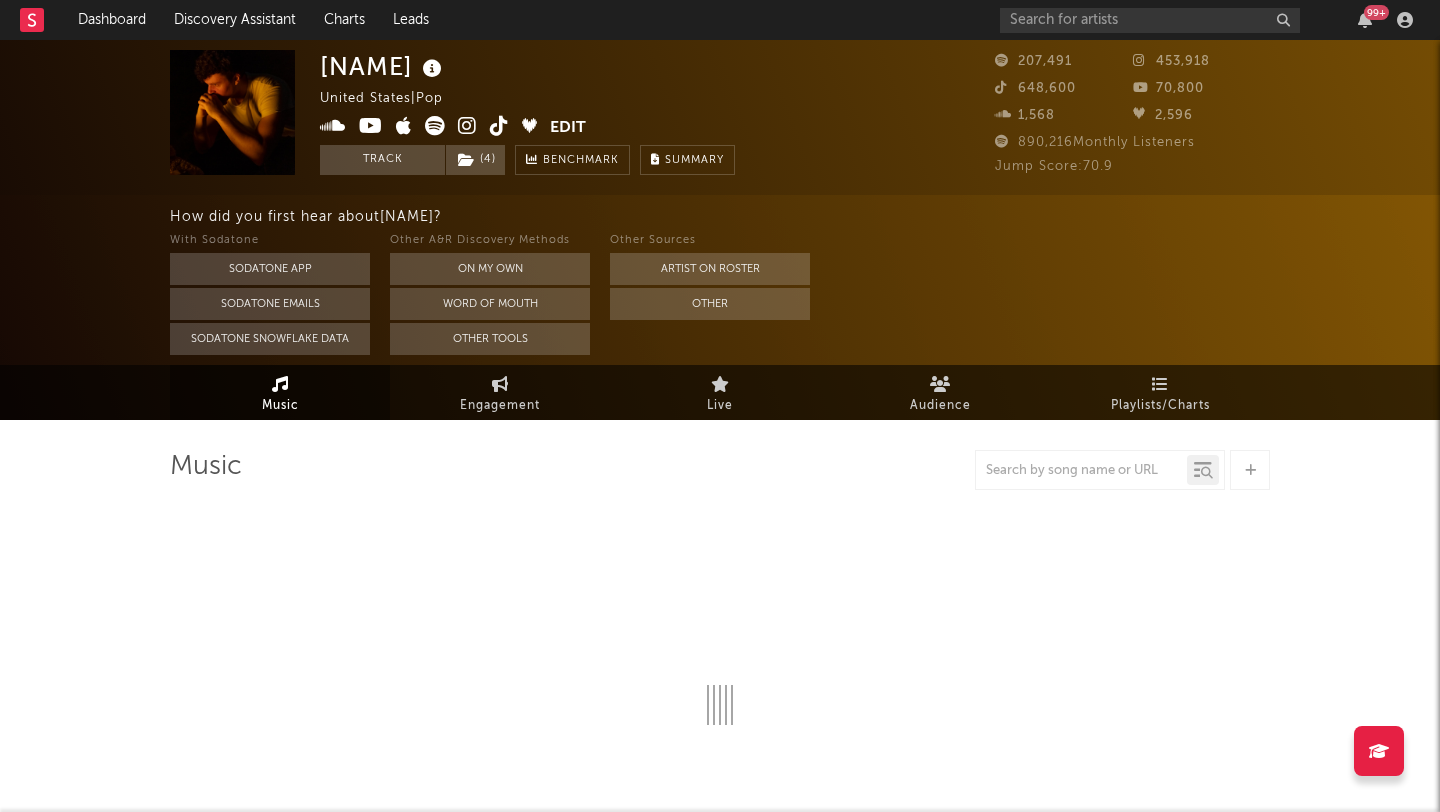 select on "6m" 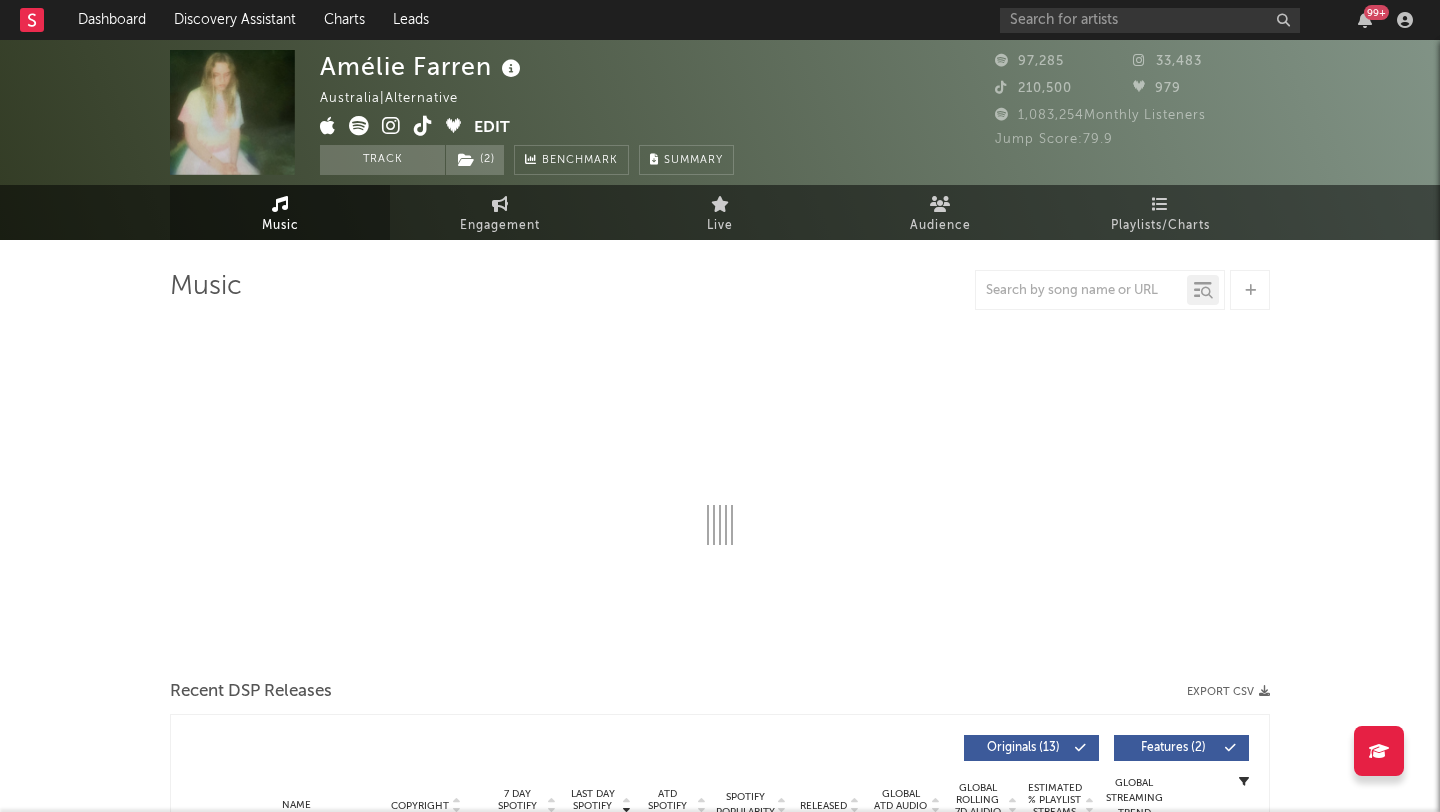 select on "6m" 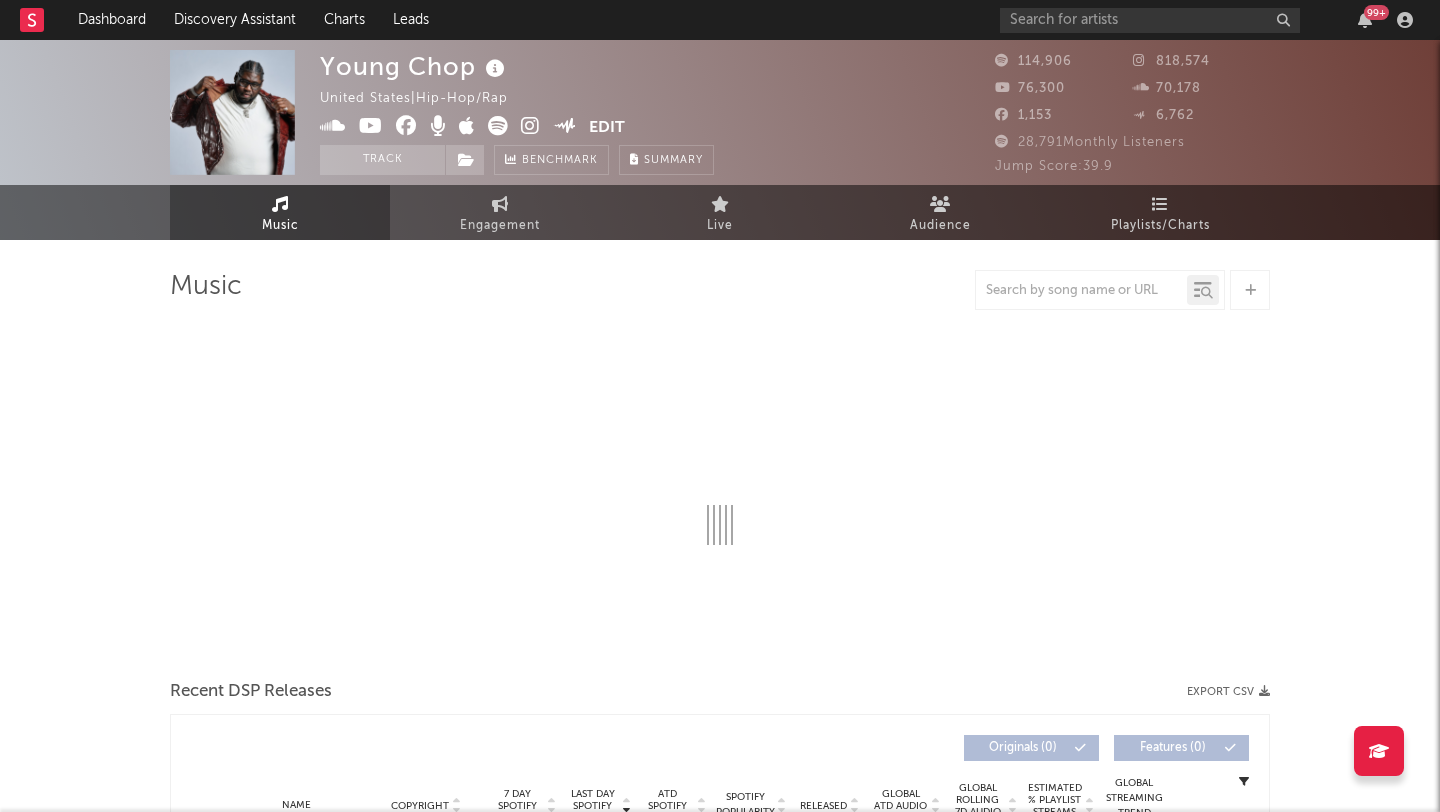 select on "6m" 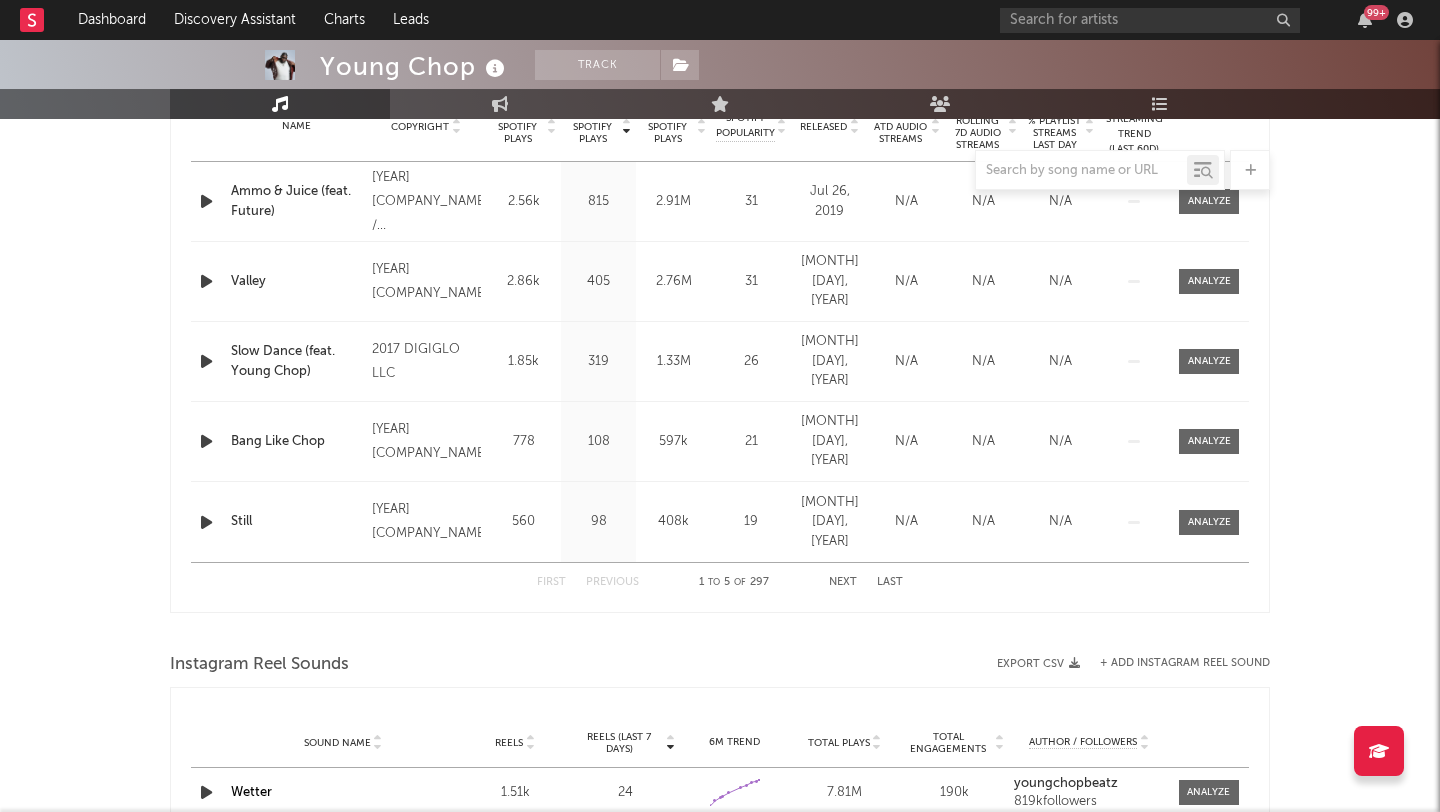 scroll, scrollTop: 852, scrollLeft: 0, axis: vertical 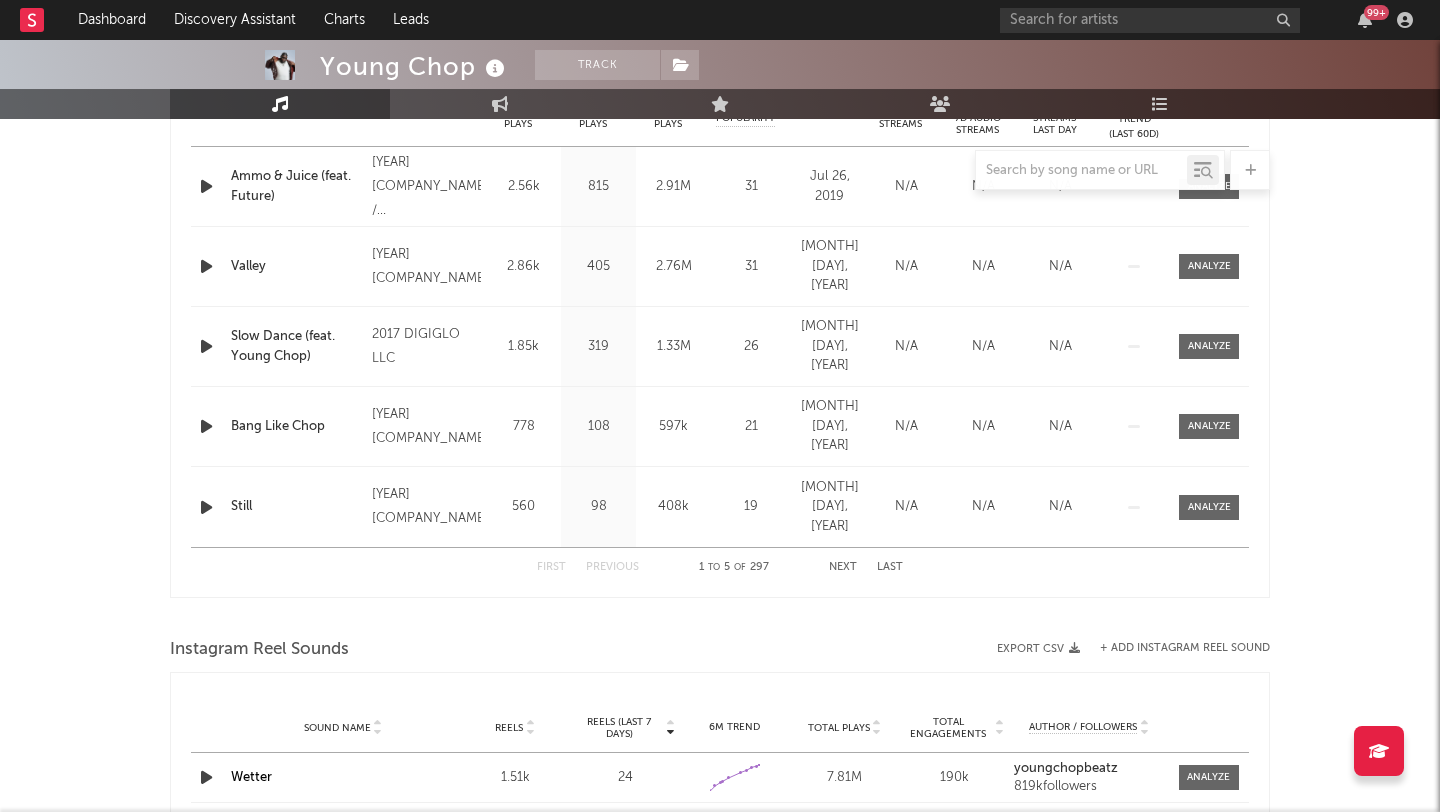 click on "Next" at bounding box center (843, 567) 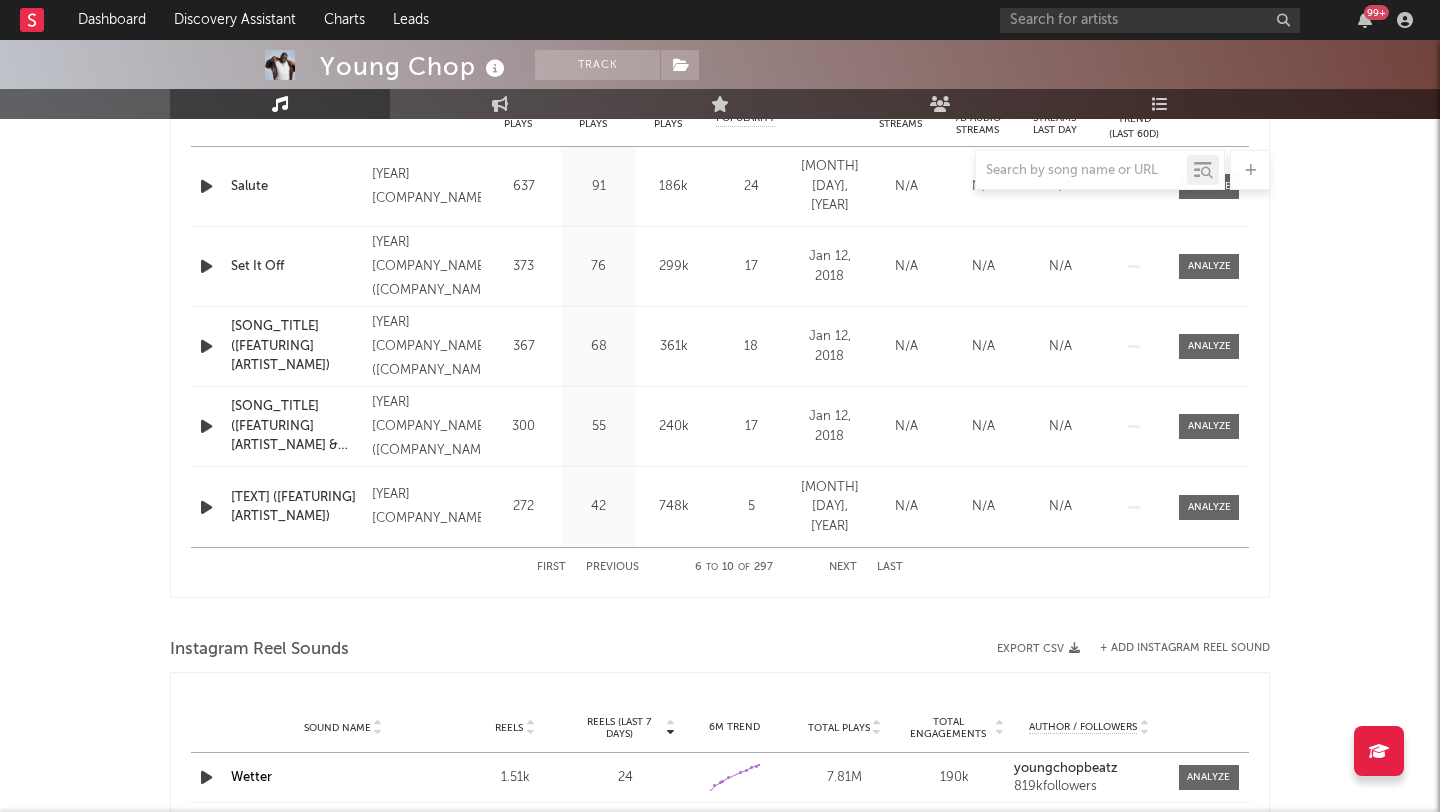 click on "Next" at bounding box center (843, 567) 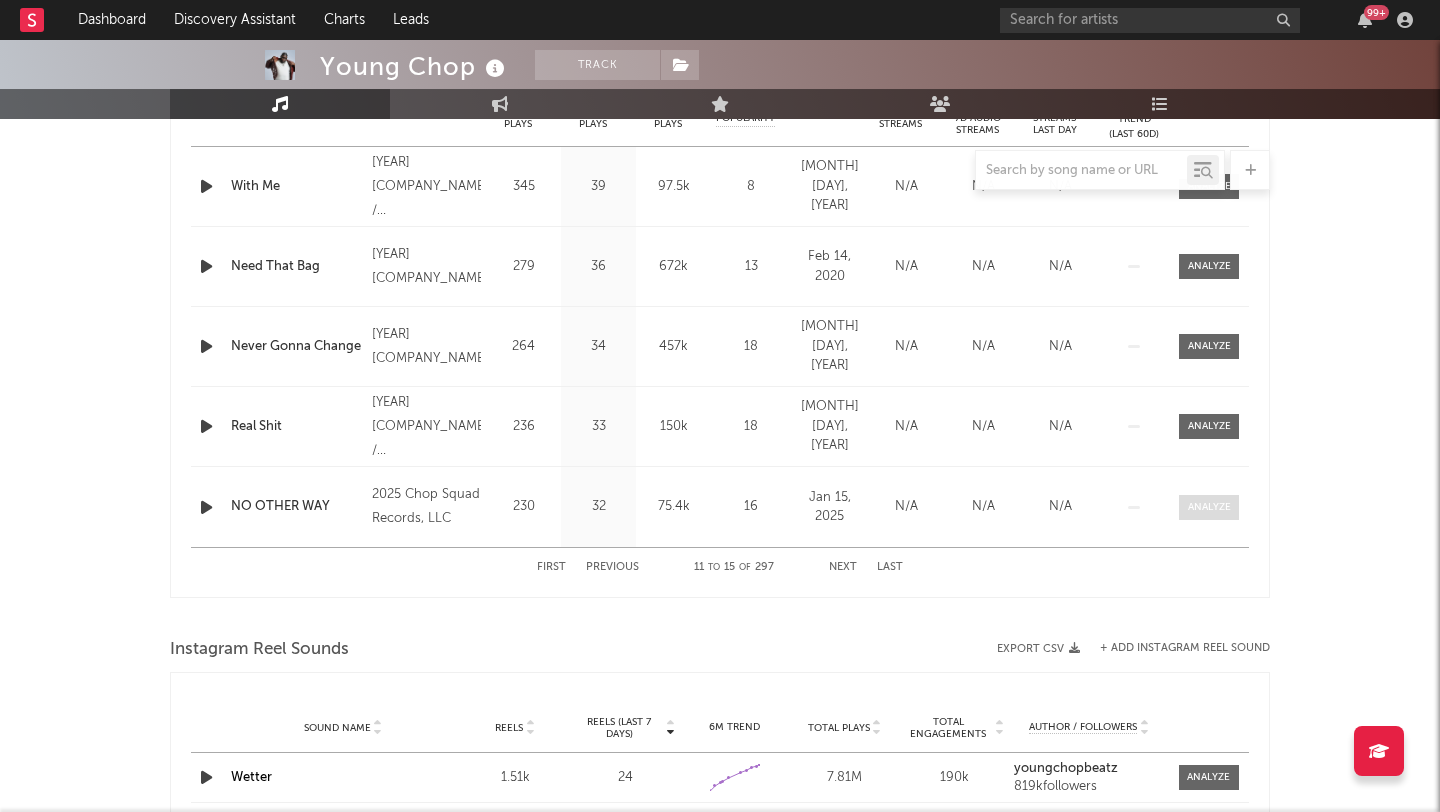 click at bounding box center (1209, 507) 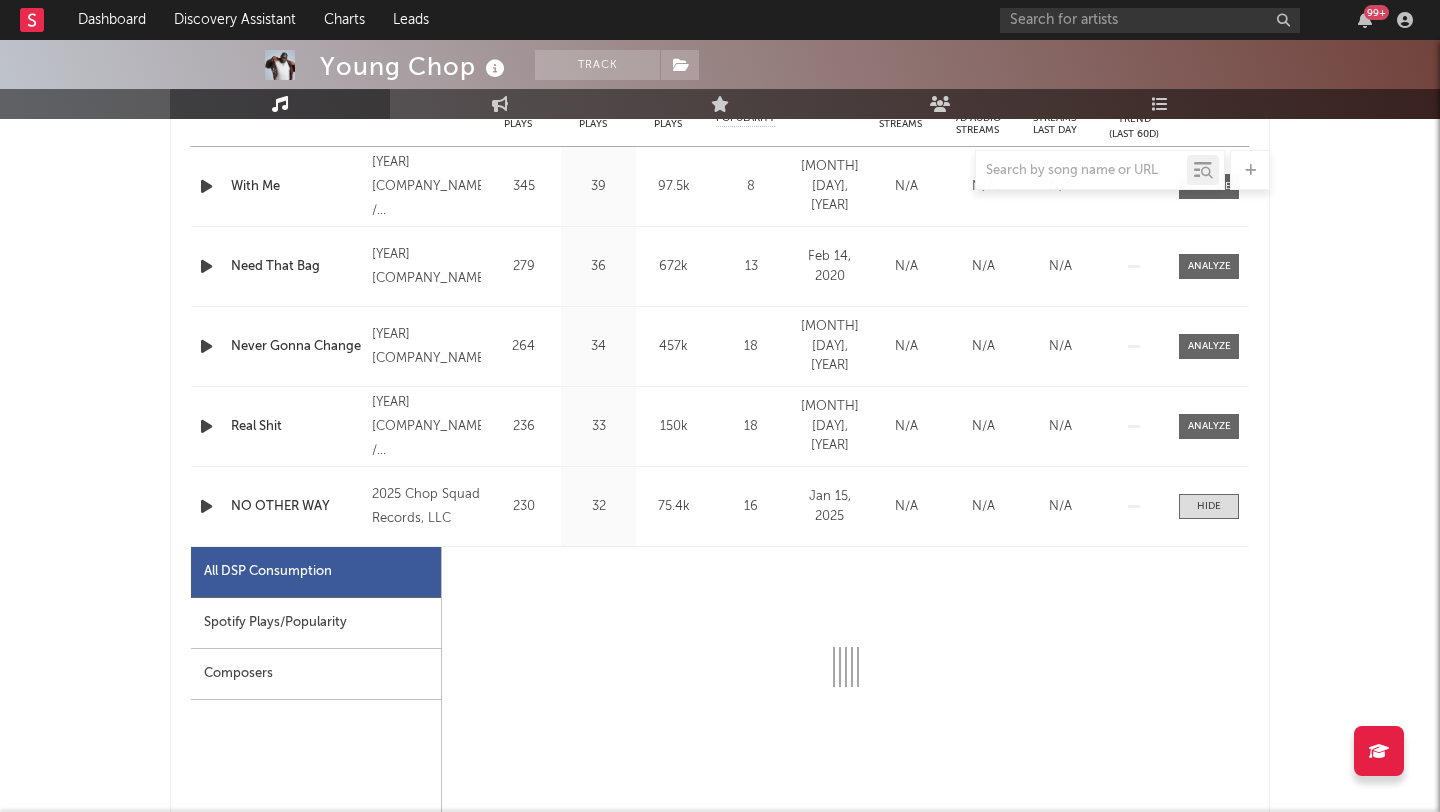 select on "1w" 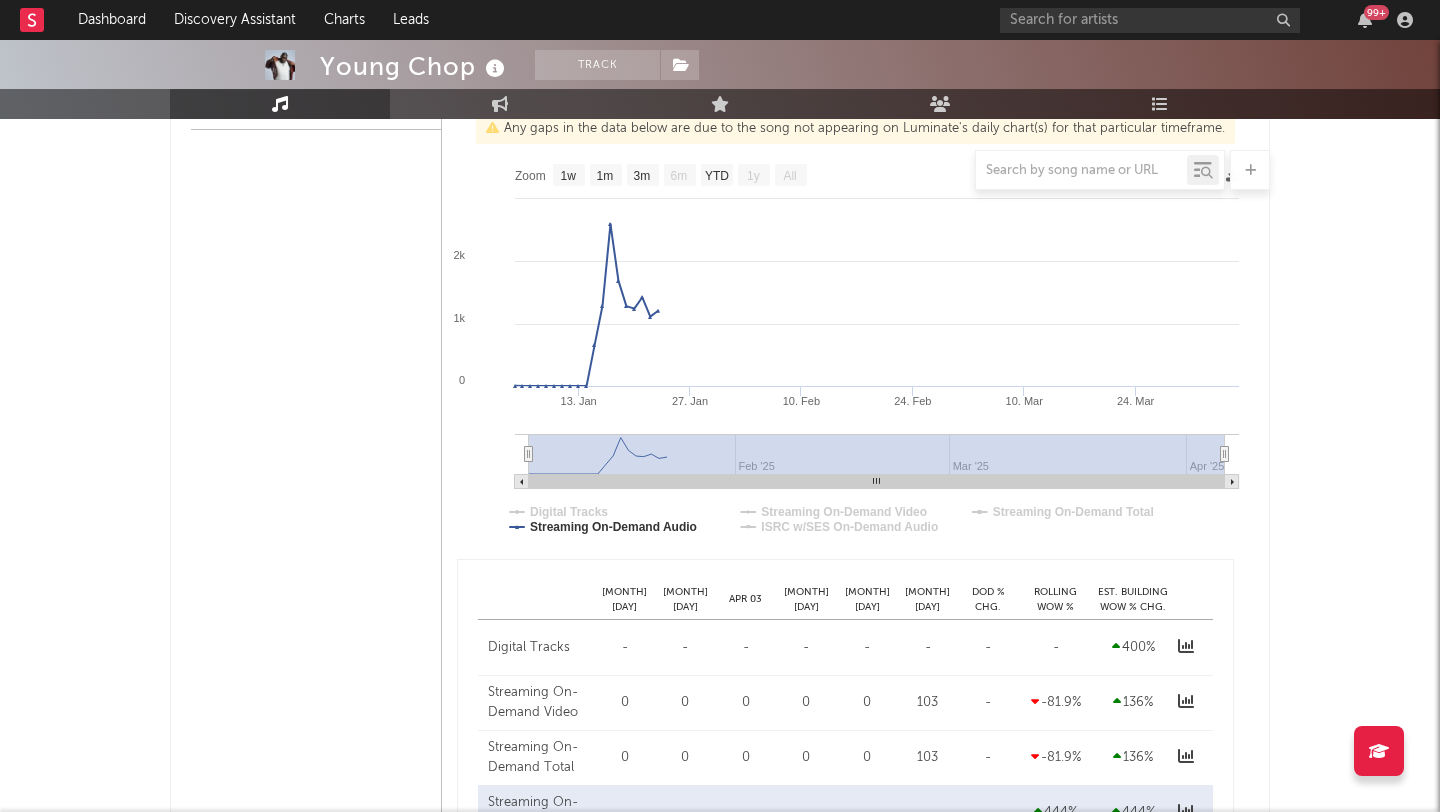 scroll, scrollTop: 1800, scrollLeft: 0, axis: vertical 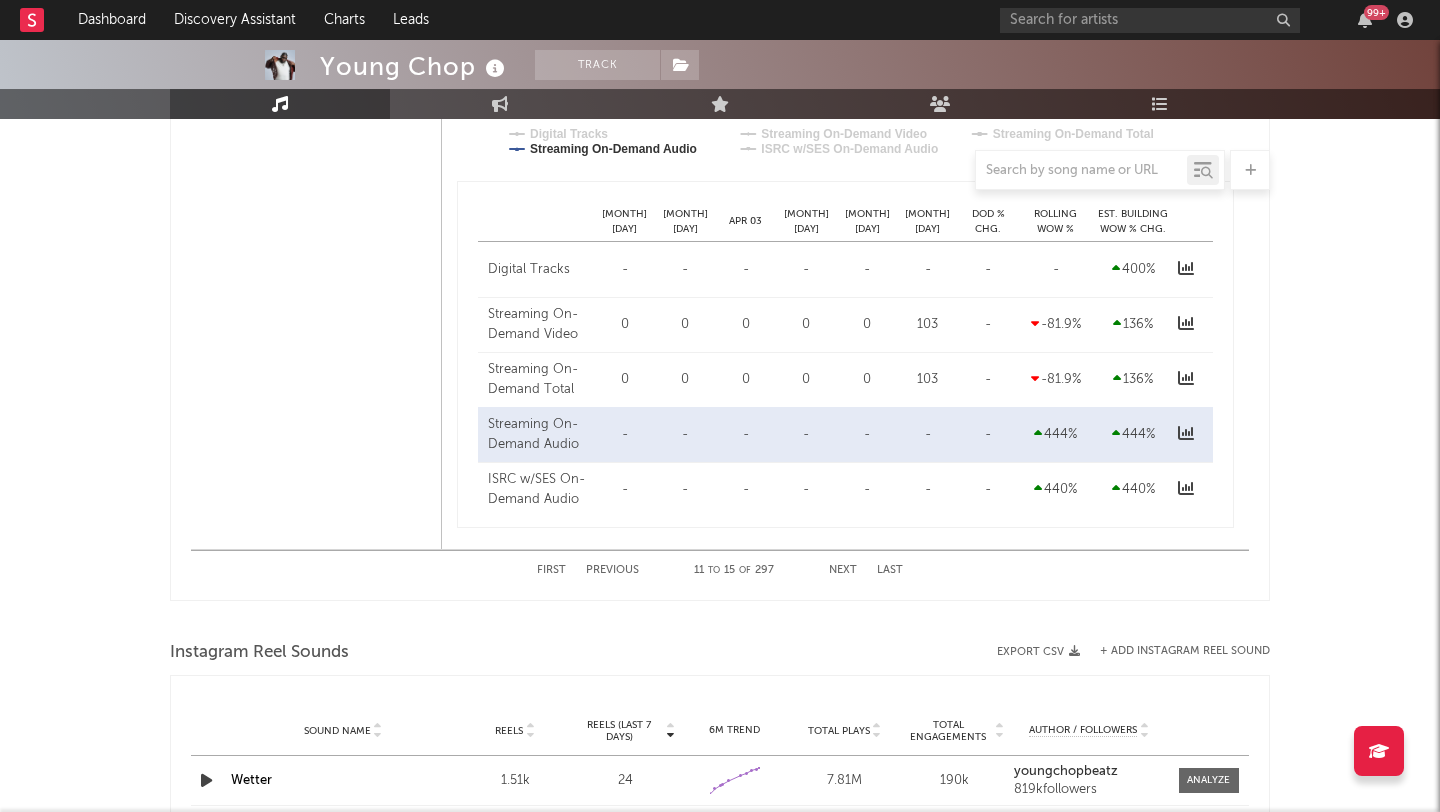 click on "Next" at bounding box center [843, 570] 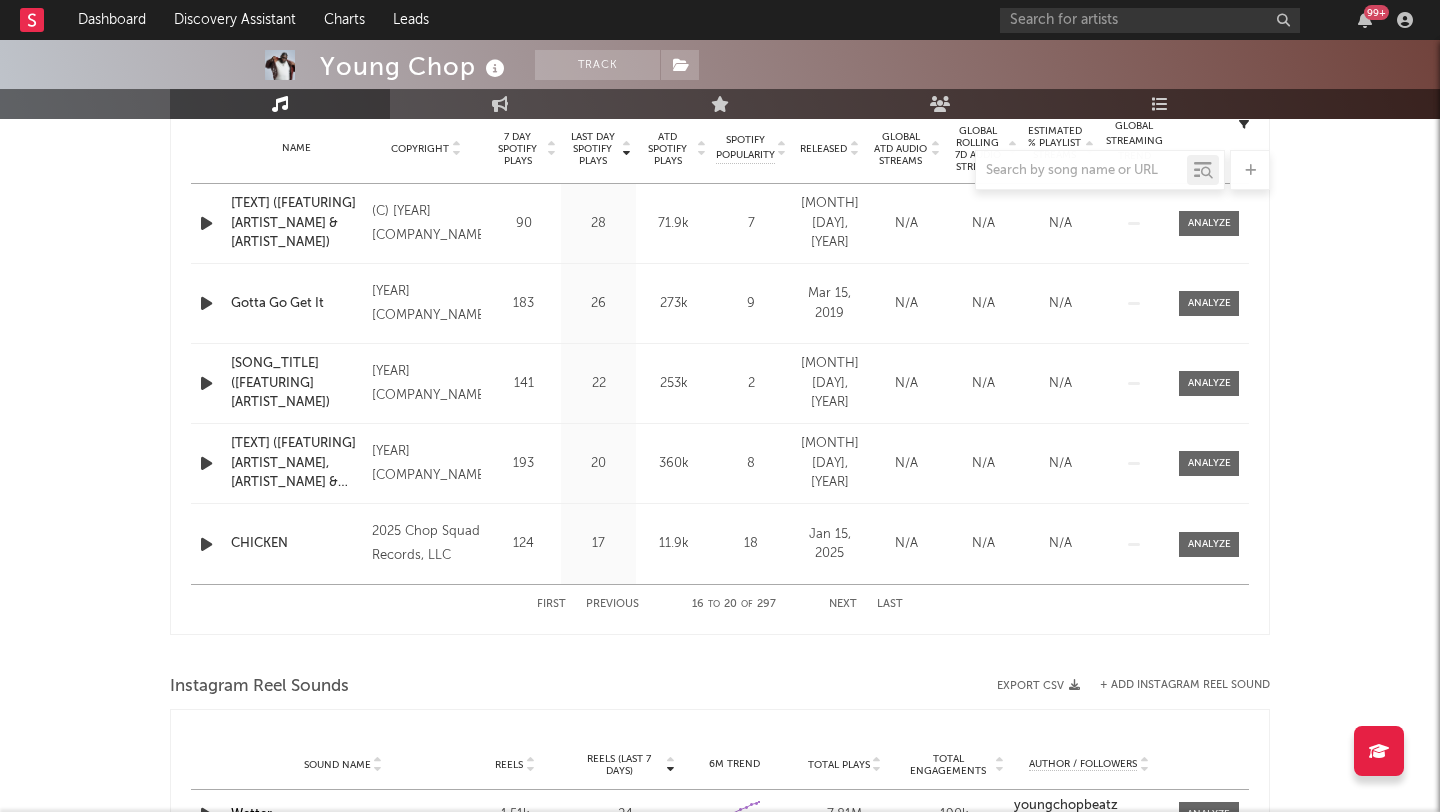 scroll, scrollTop: 812, scrollLeft: 0, axis: vertical 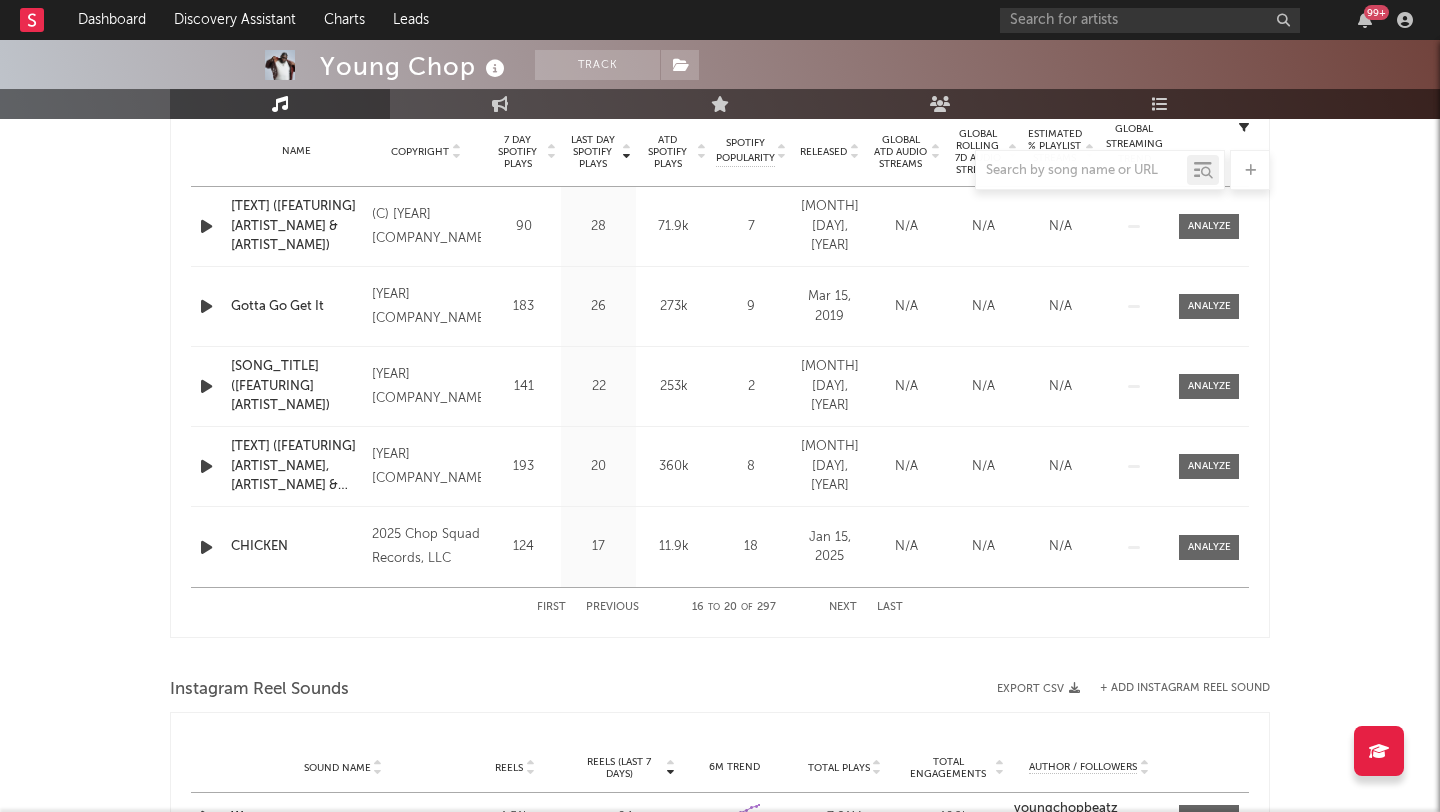click on "First Previous 16 to 20 of 297 Next Last" at bounding box center (720, 607) 